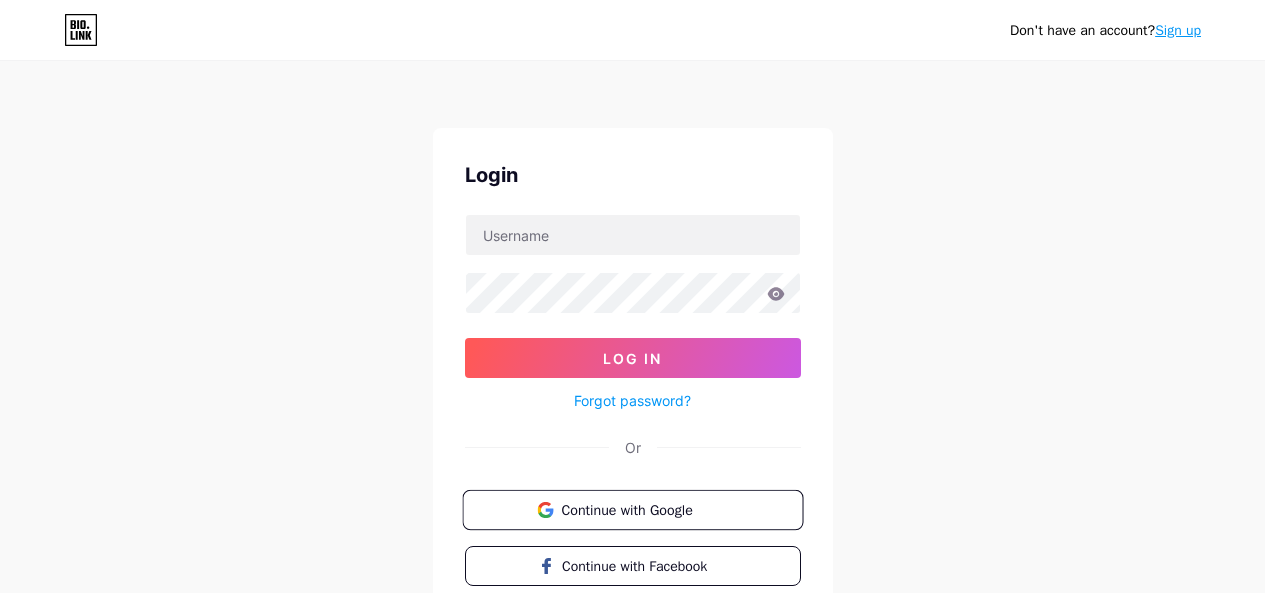 scroll, scrollTop: 0, scrollLeft: 0, axis: both 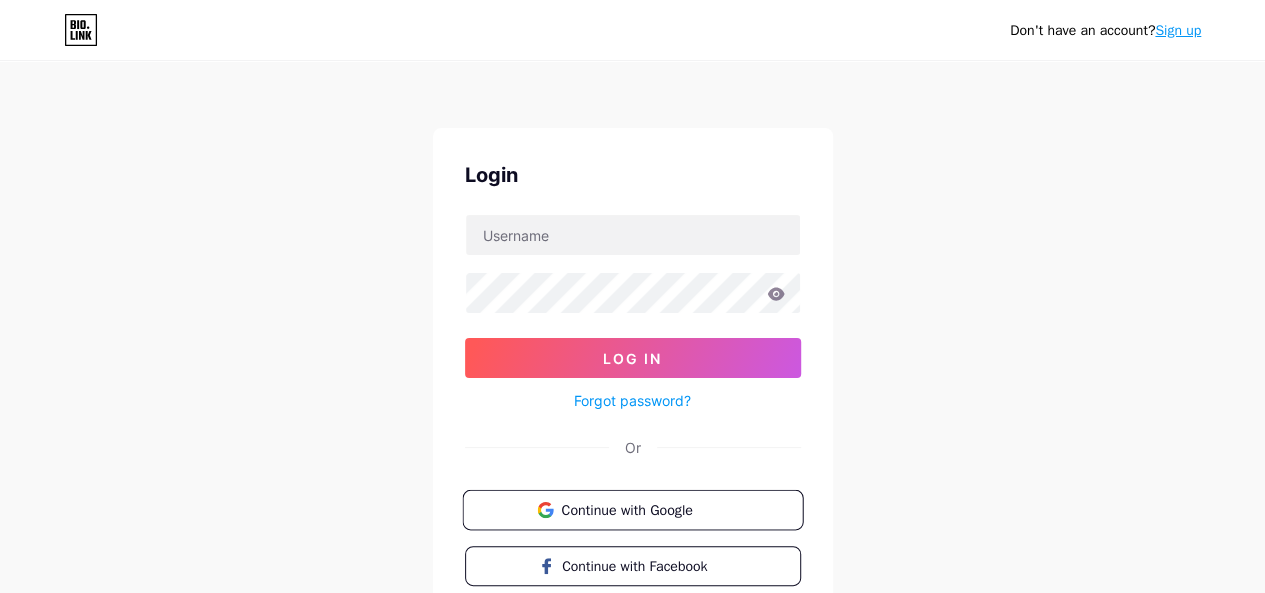 click on "Continue with Google" at bounding box center (644, 509) 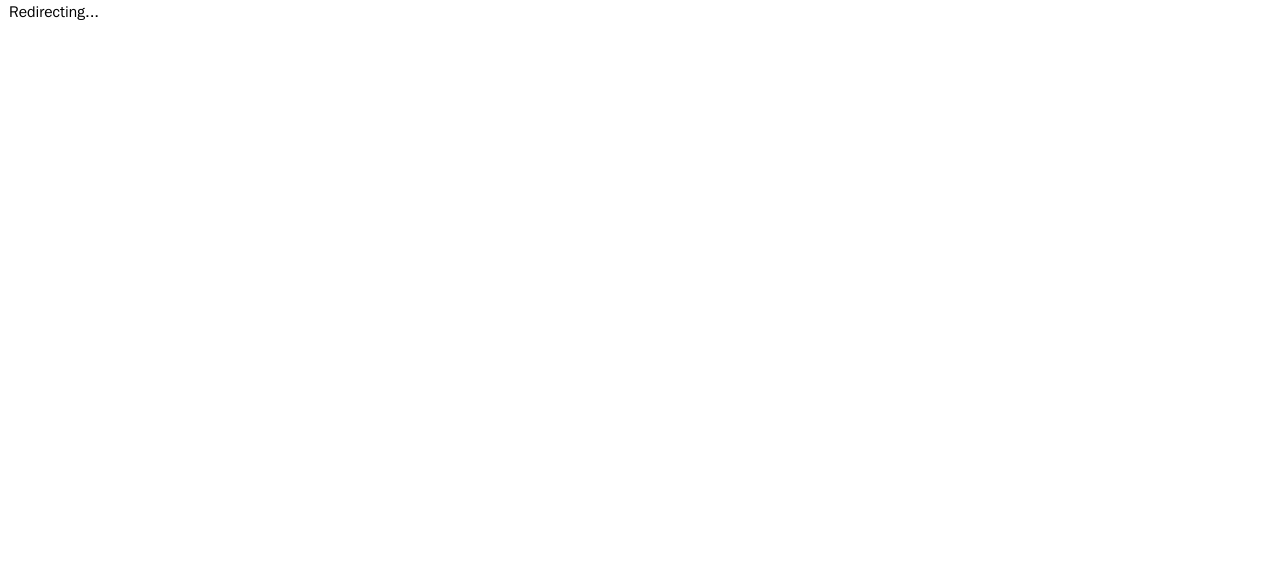 scroll, scrollTop: 0, scrollLeft: 0, axis: both 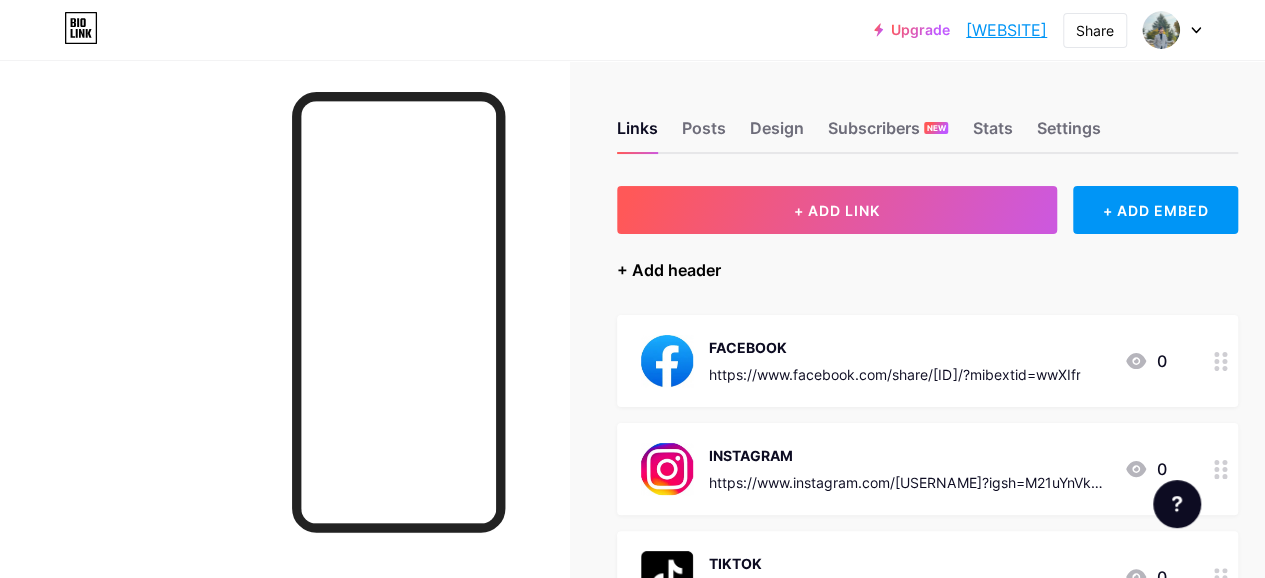 click on "+ Add header" at bounding box center (669, 270) 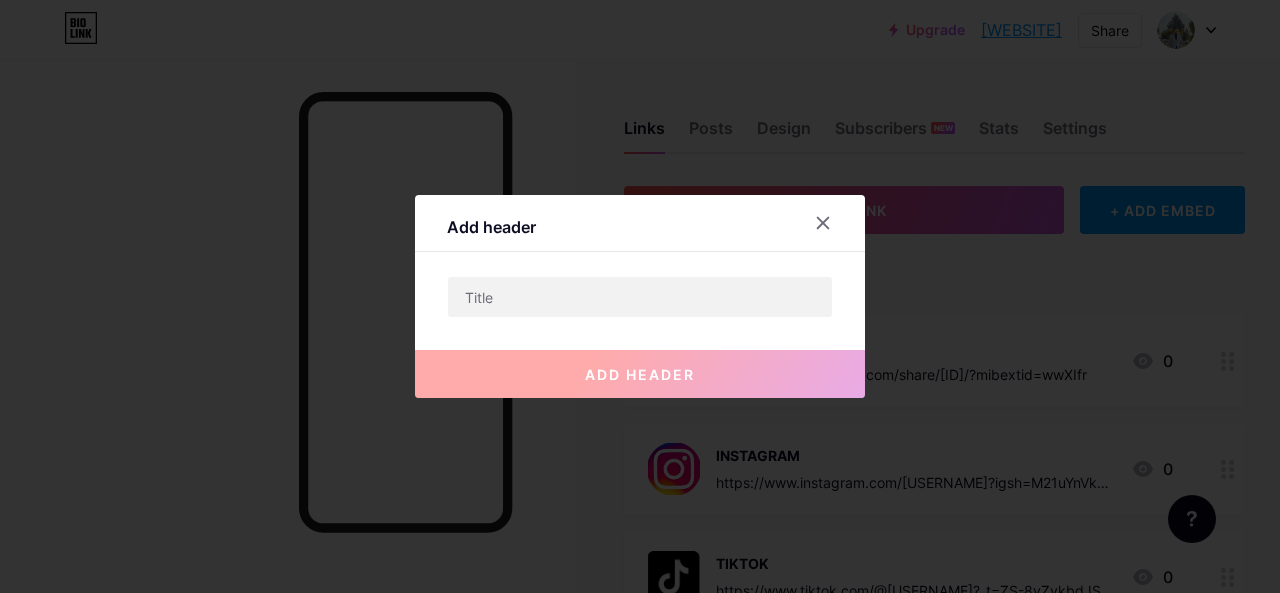 click on "add header" at bounding box center (640, 358) 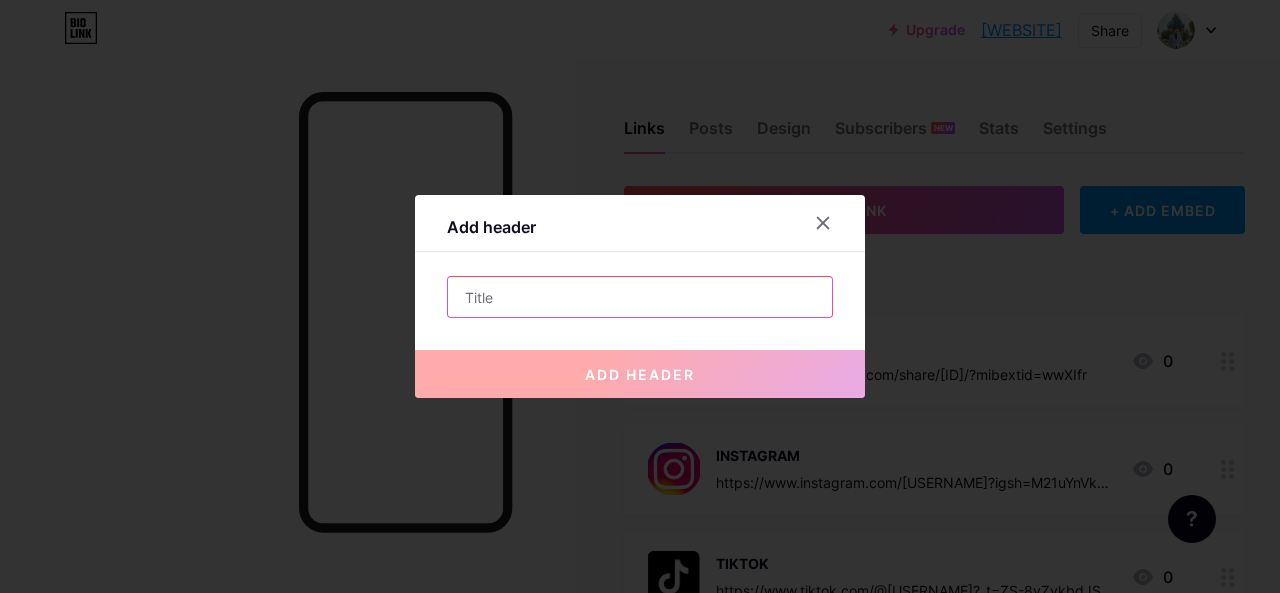 click at bounding box center [640, 297] 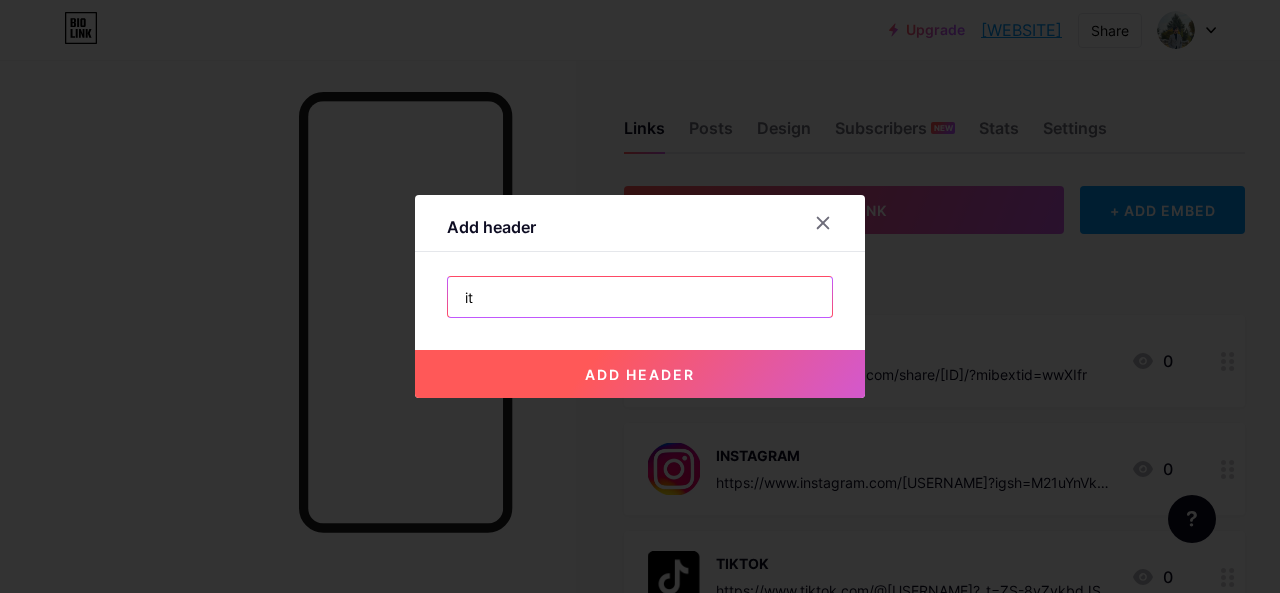 type on "i" 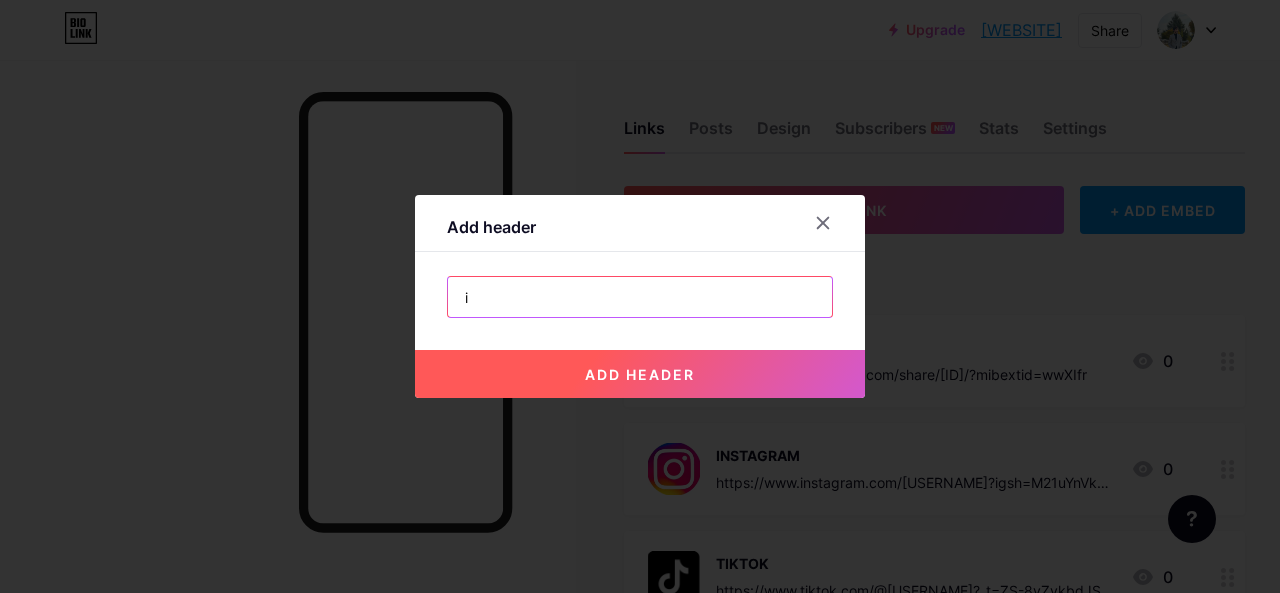 type 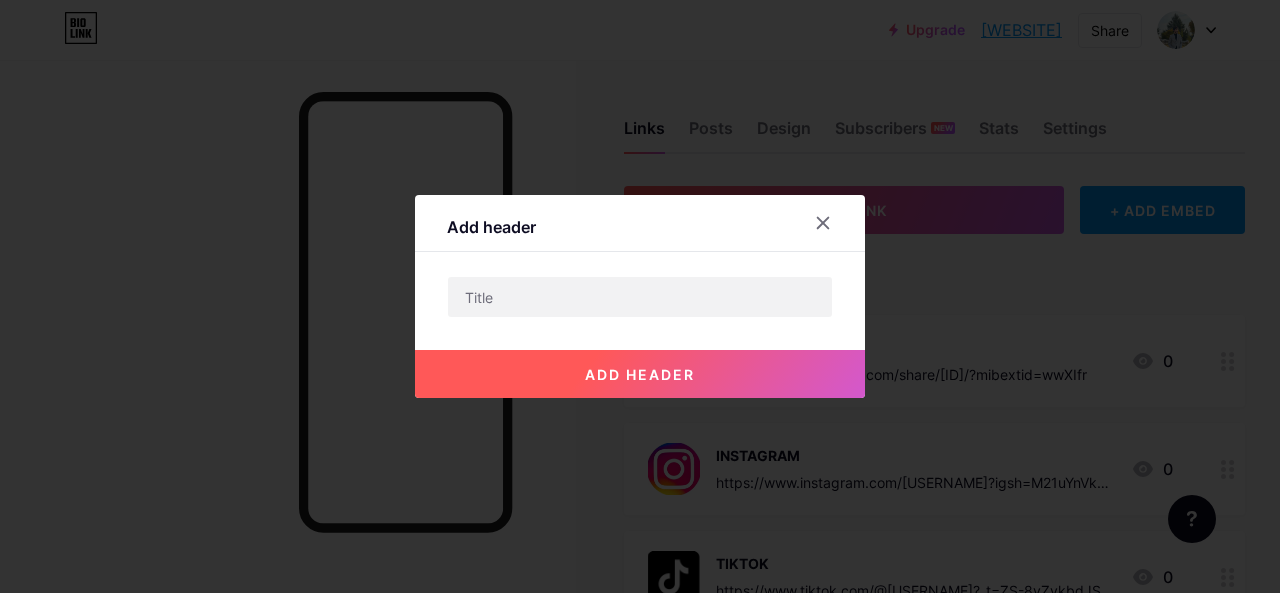 type 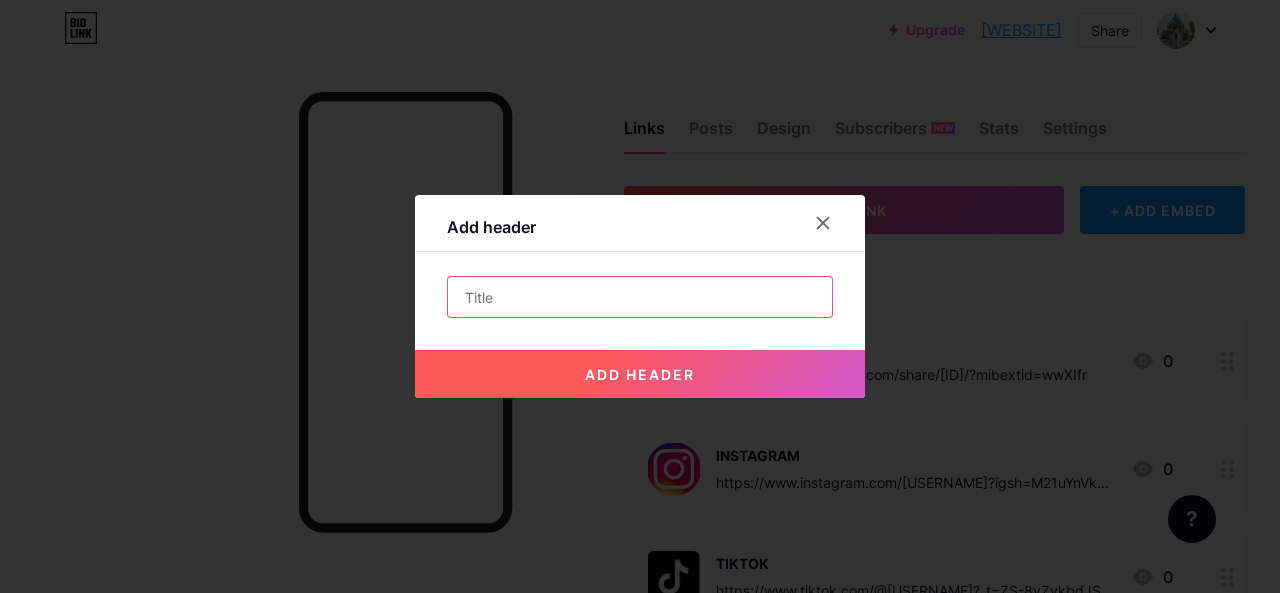 click at bounding box center (640, 297) 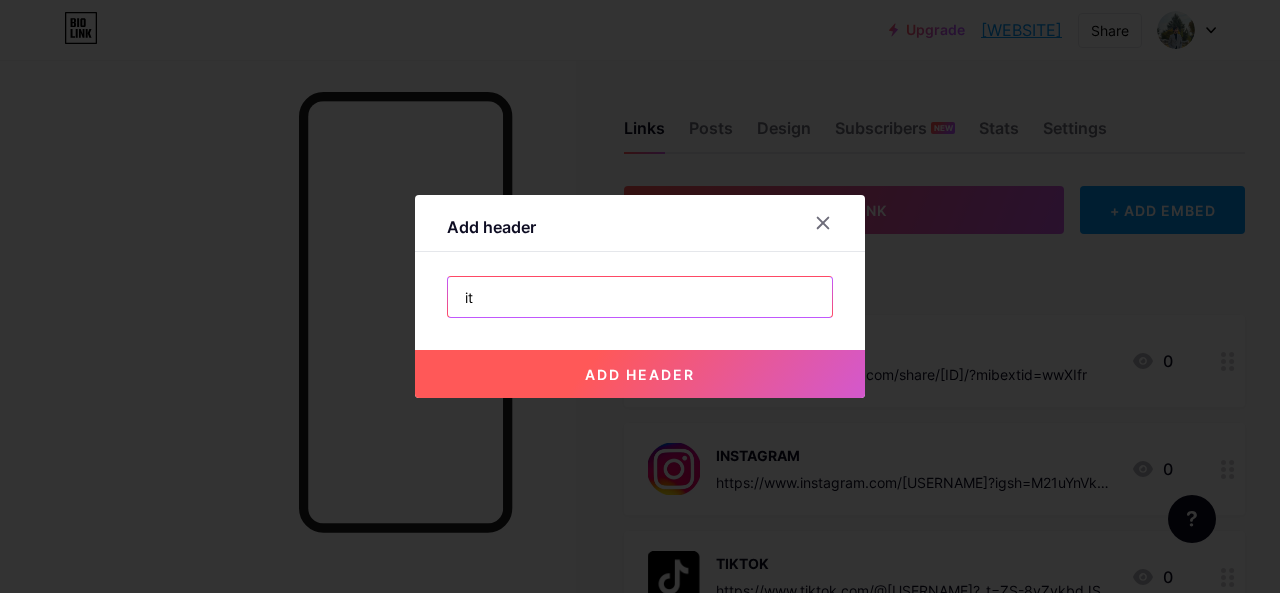type on "i" 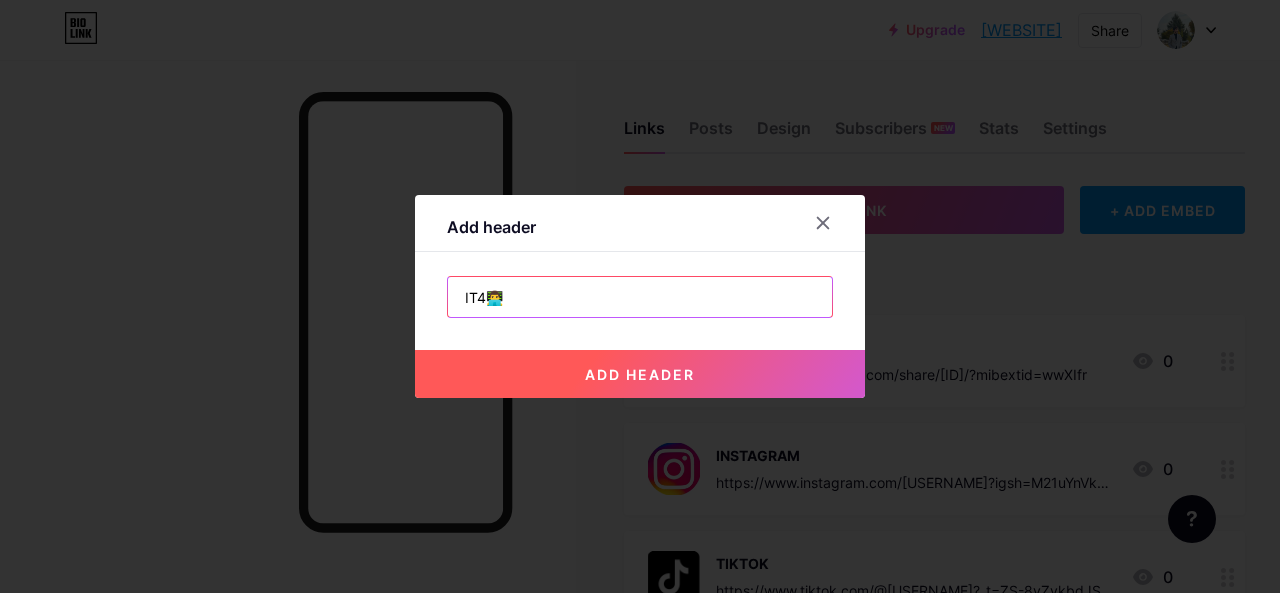 type on "IT4👨‍💻" 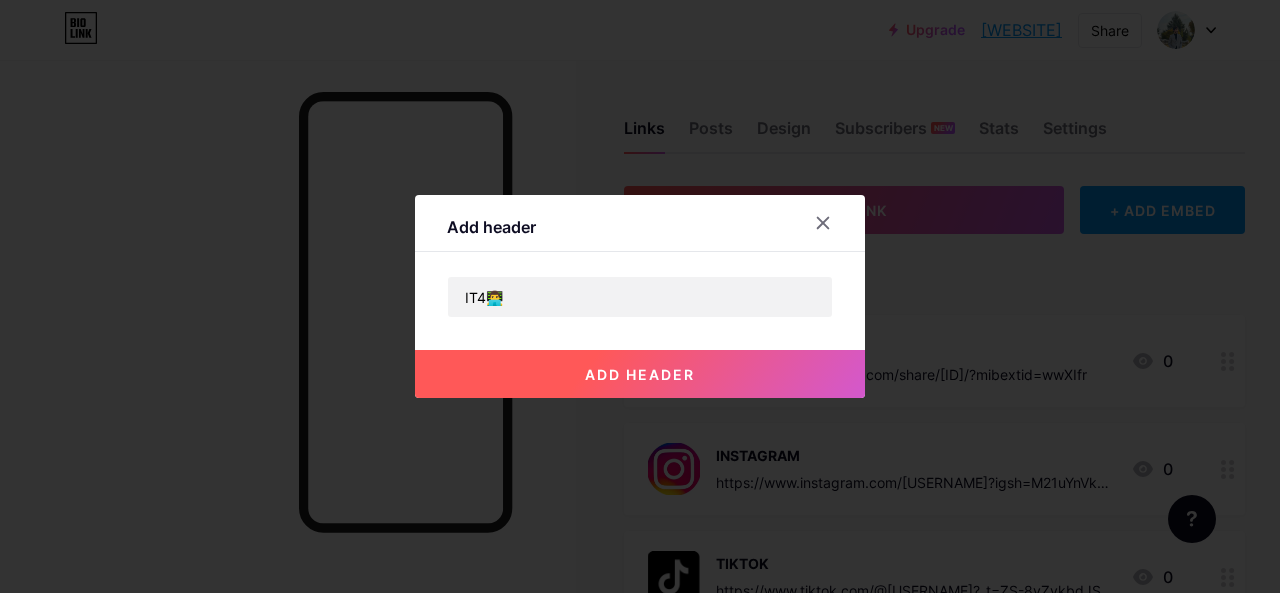 click on "add header" at bounding box center [640, 374] 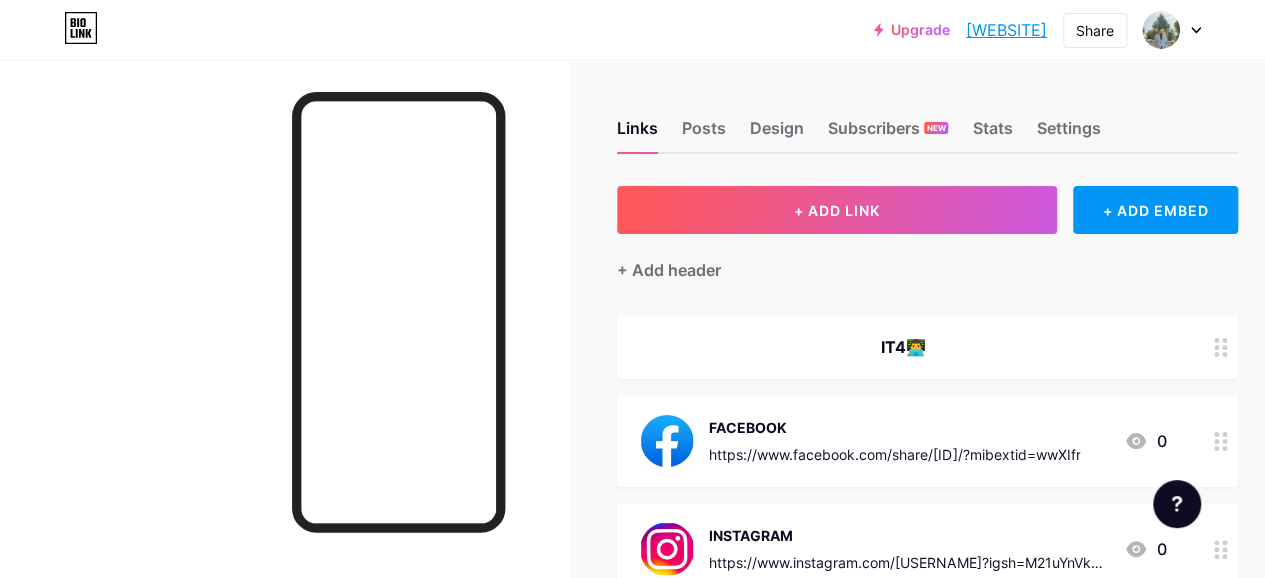 click at bounding box center [1221, 347] 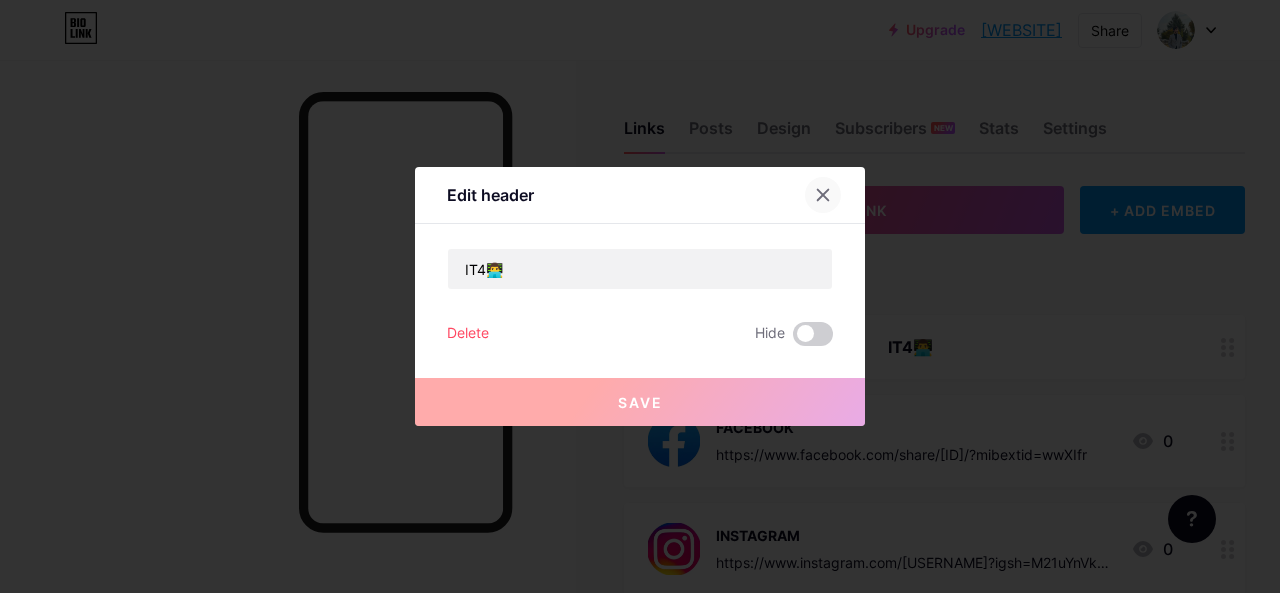 click at bounding box center [823, 195] 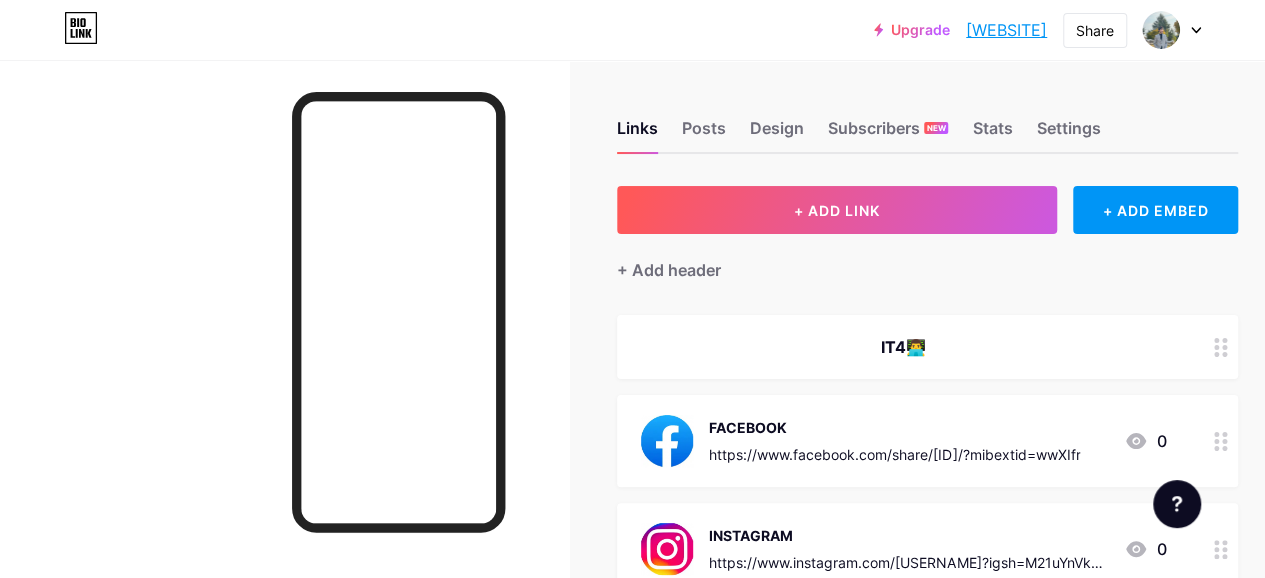 click at bounding box center (1172, 30) 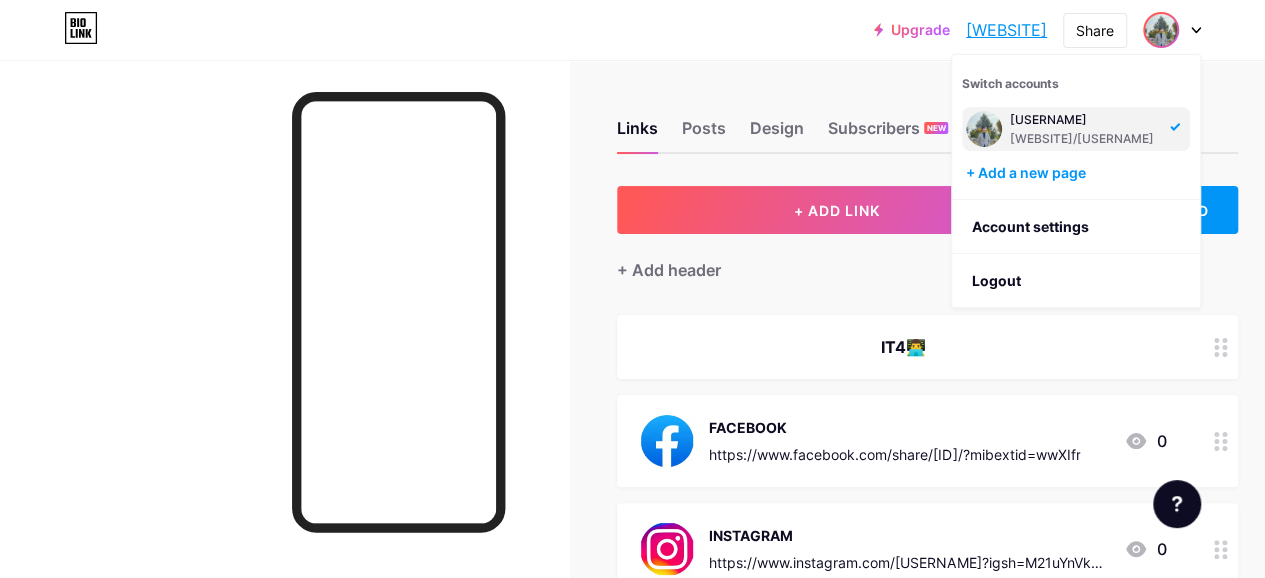 click at bounding box center [1172, 30] 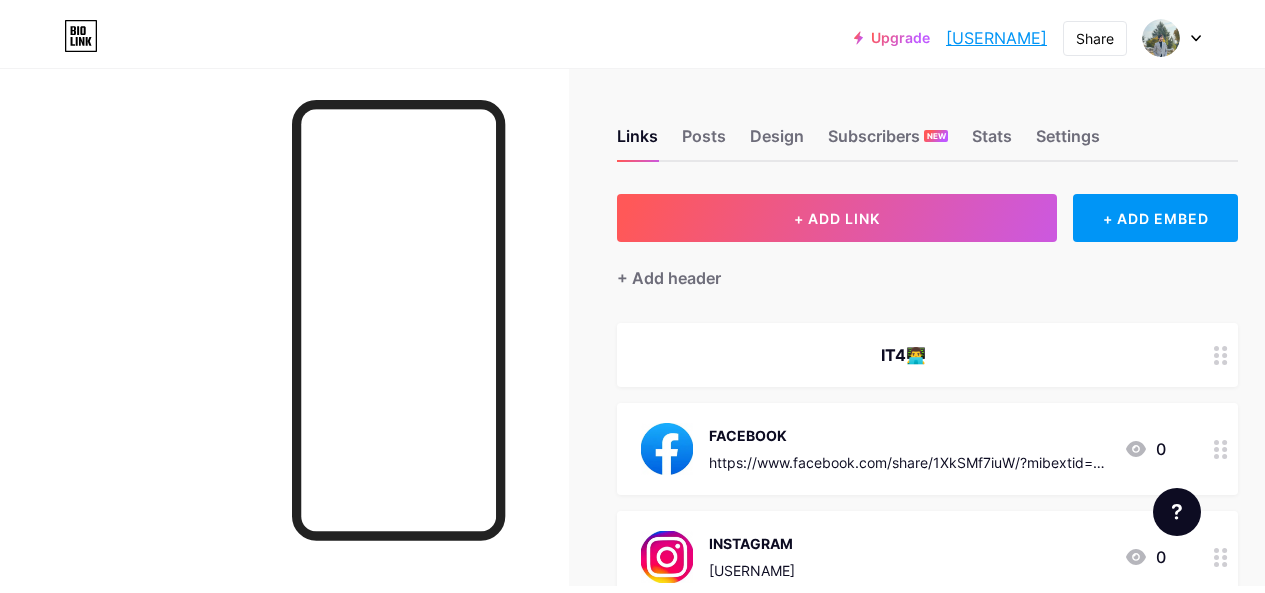 scroll, scrollTop: 0, scrollLeft: 0, axis: both 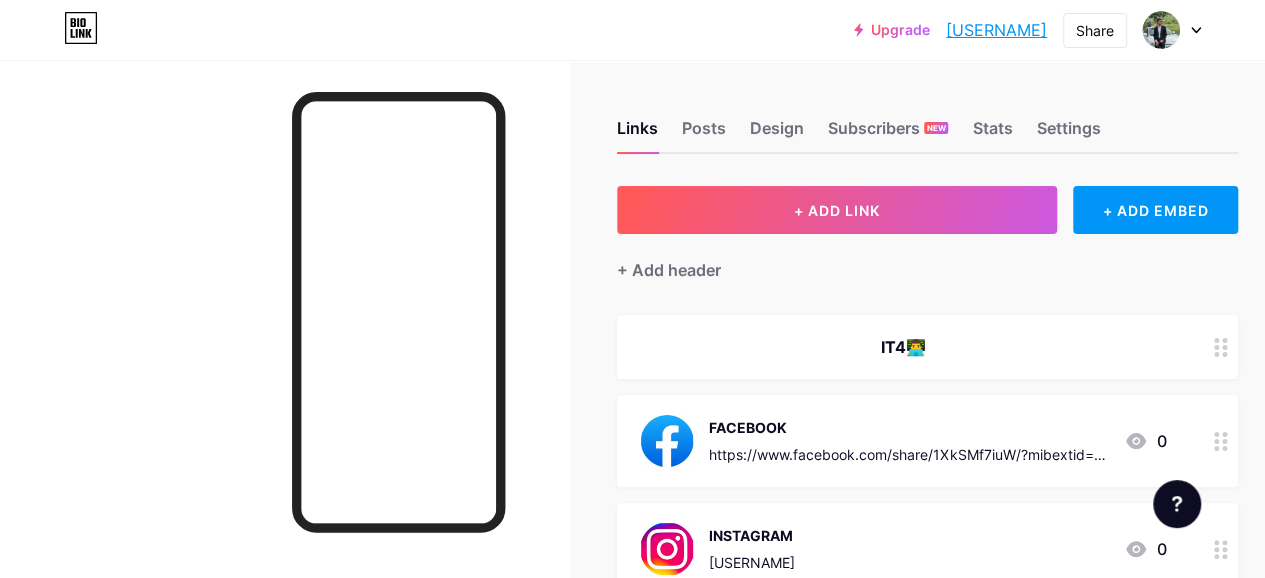 click on "[USERNAME]" at bounding box center (996, 30) 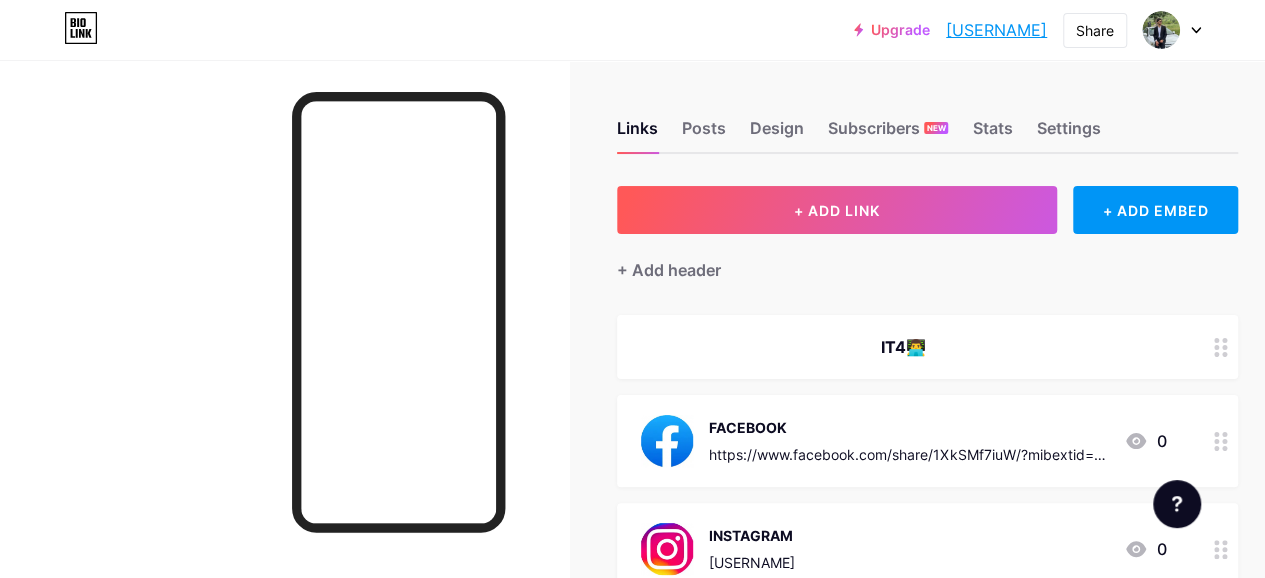 click 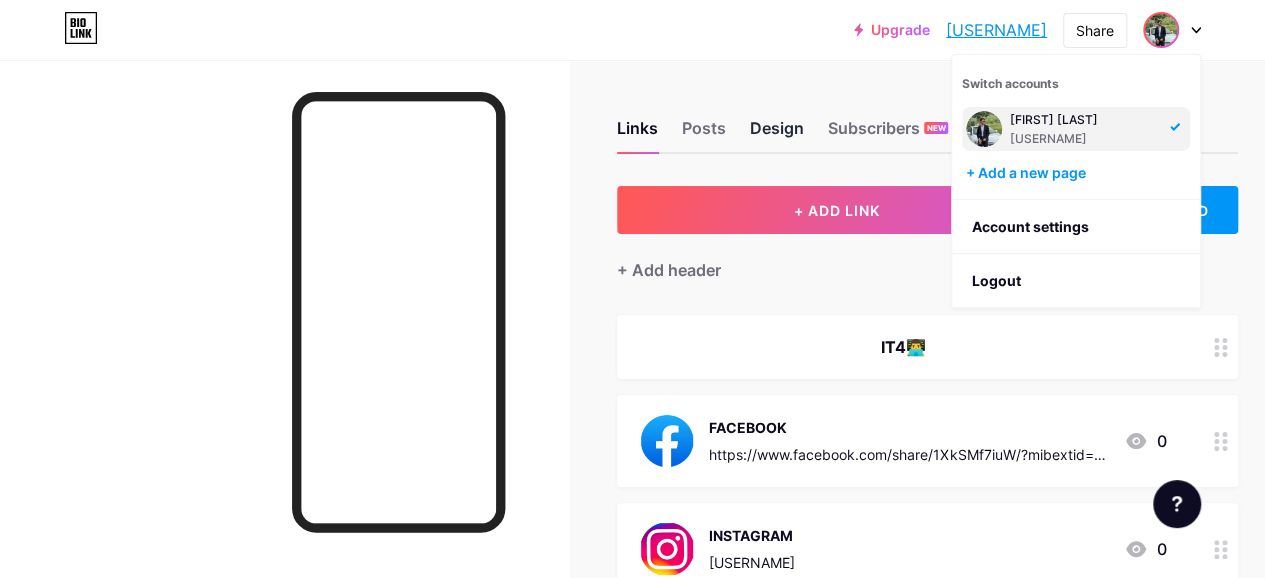 click on "Design" at bounding box center [777, 134] 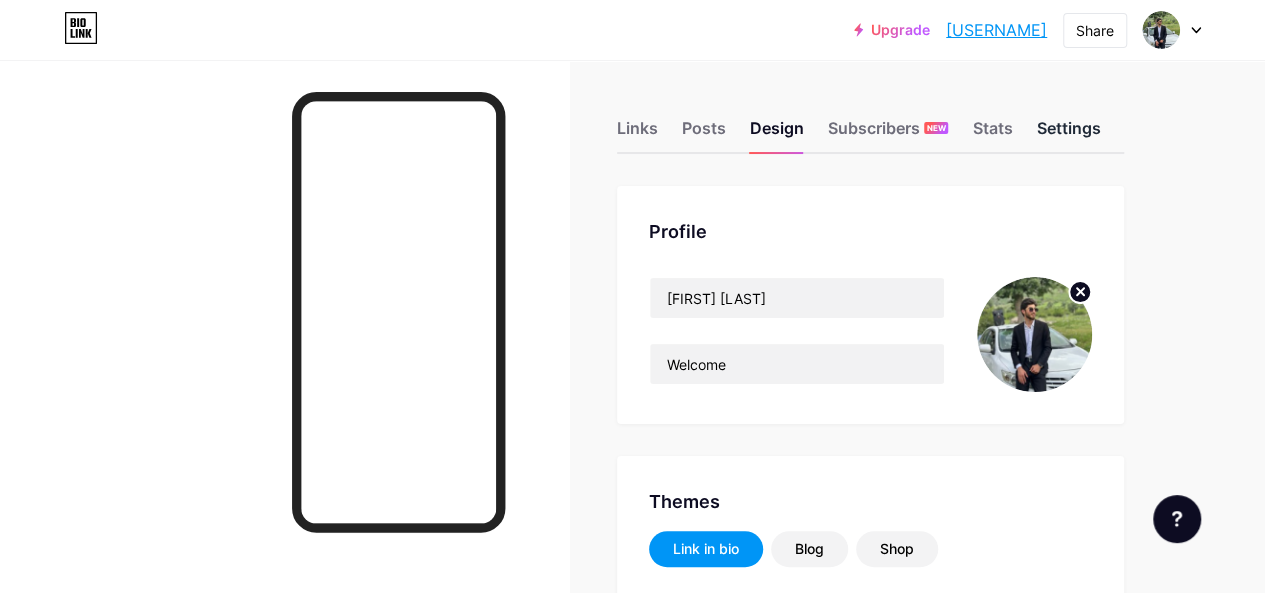 click on "Settings" at bounding box center [1068, 134] 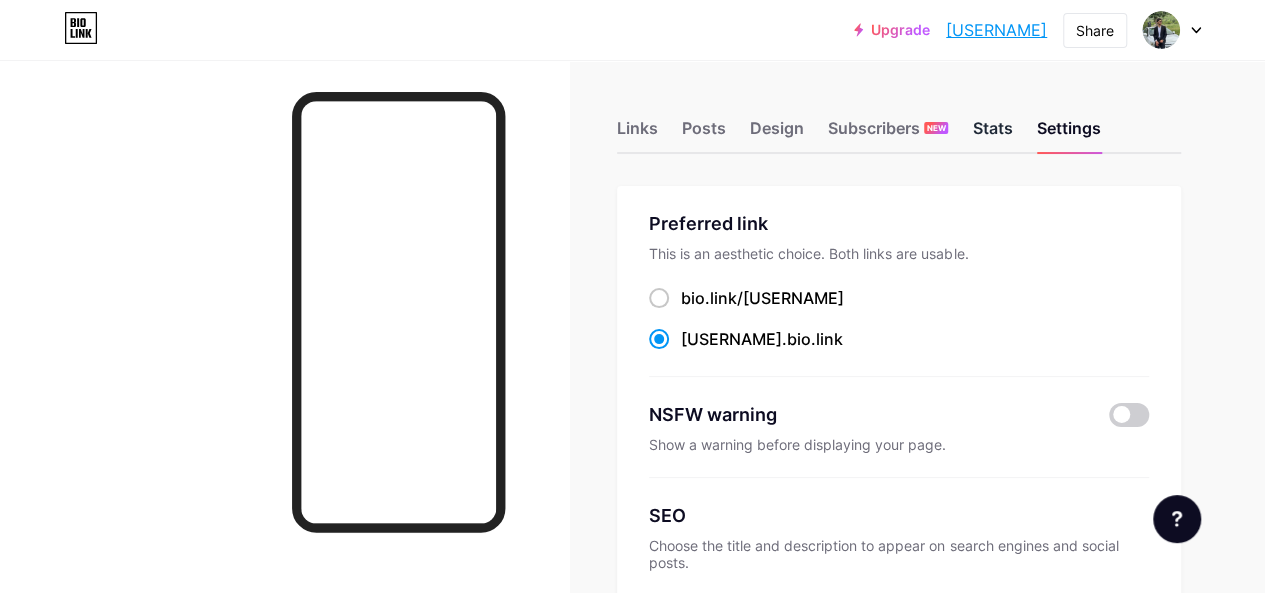 click on "Stats" at bounding box center [992, 134] 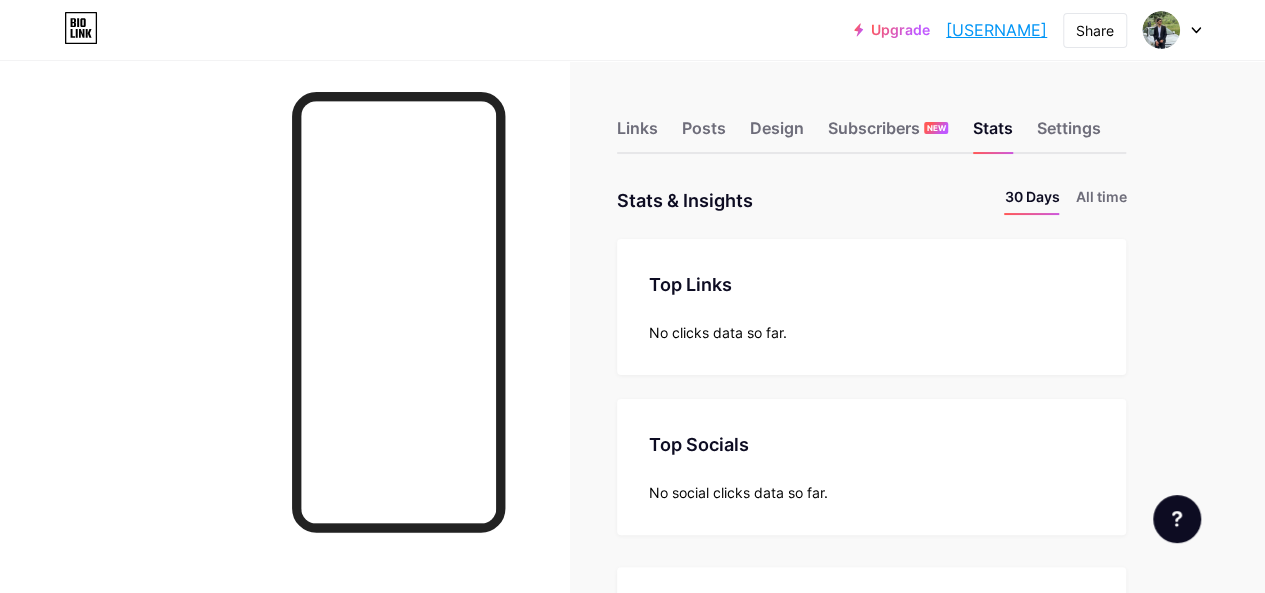 scroll, scrollTop: 999406, scrollLeft: 998735, axis: both 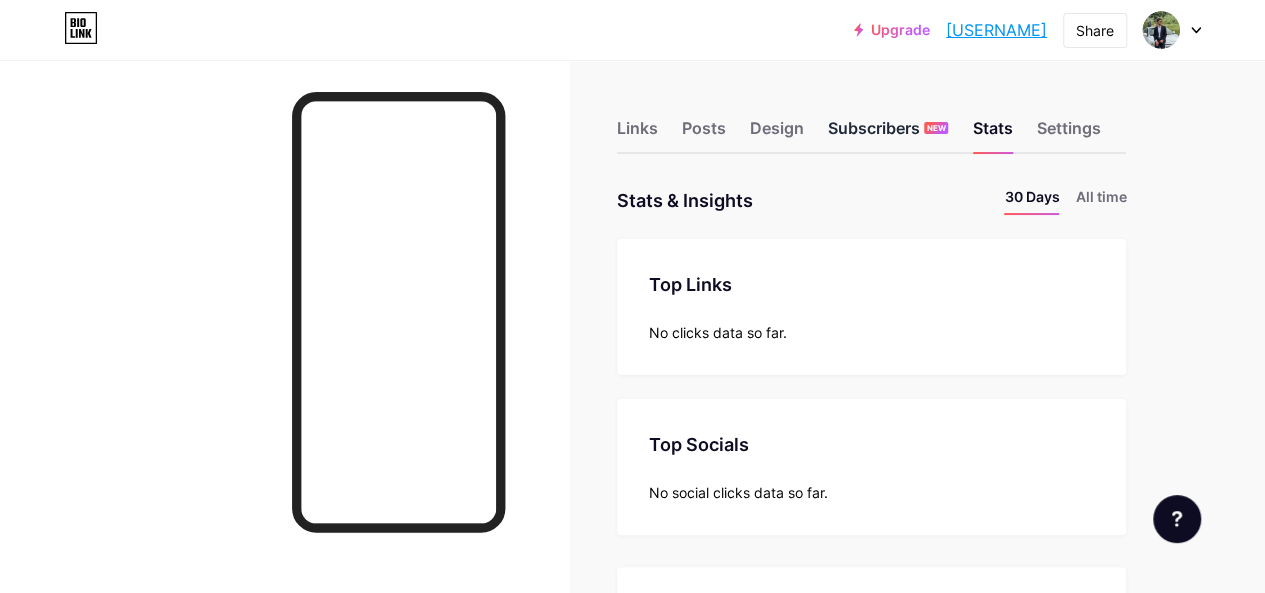 click on "Subscribers
NEW" at bounding box center [888, 134] 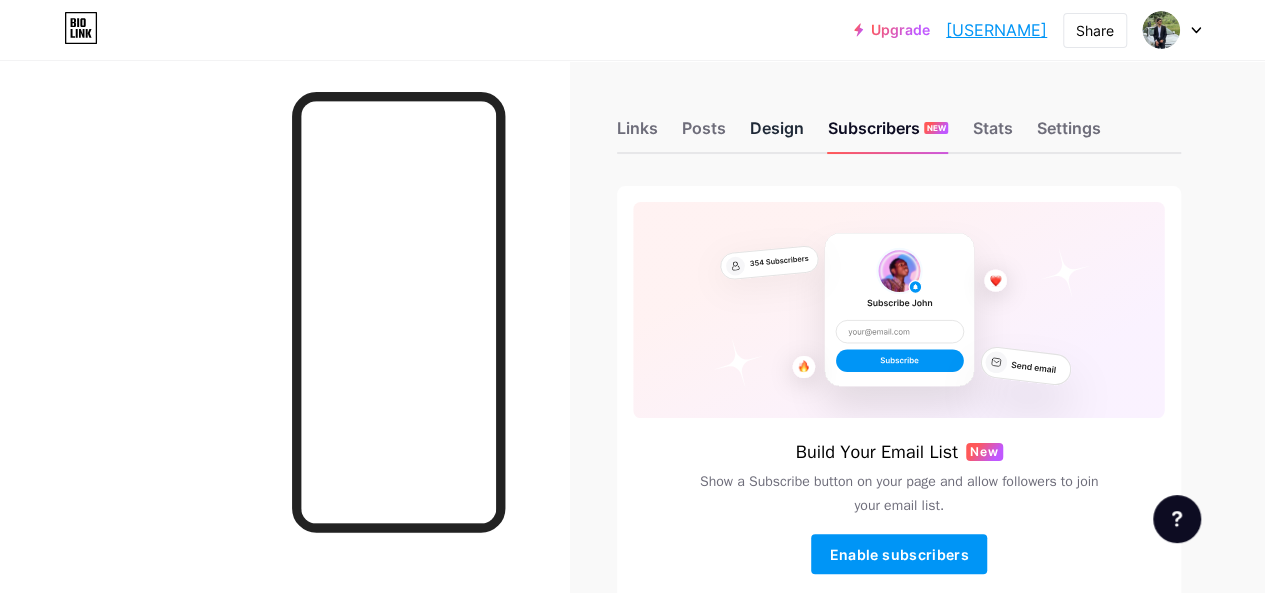 click on "Design" at bounding box center [777, 134] 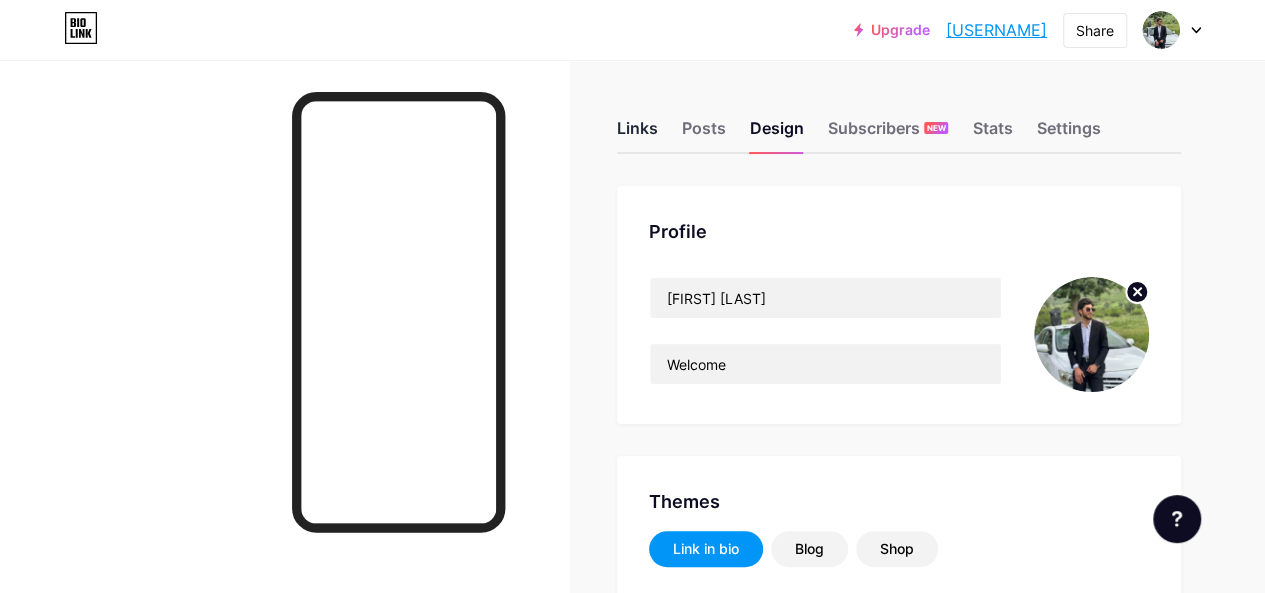 click on "Links" at bounding box center (637, 134) 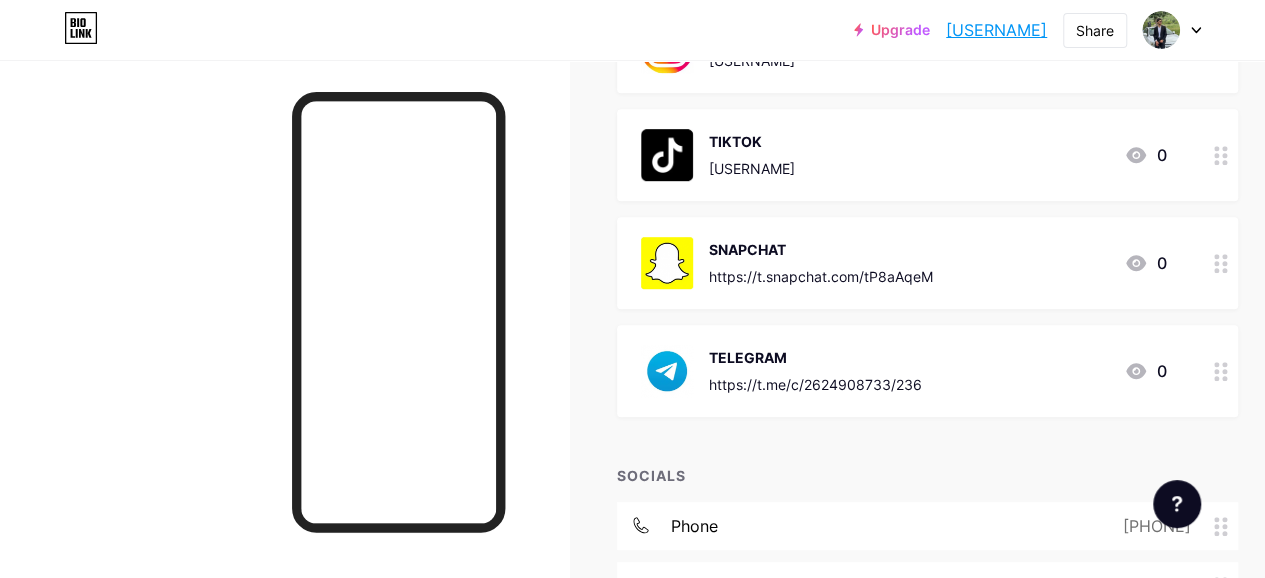scroll, scrollTop: 510, scrollLeft: 0, axis: vertical 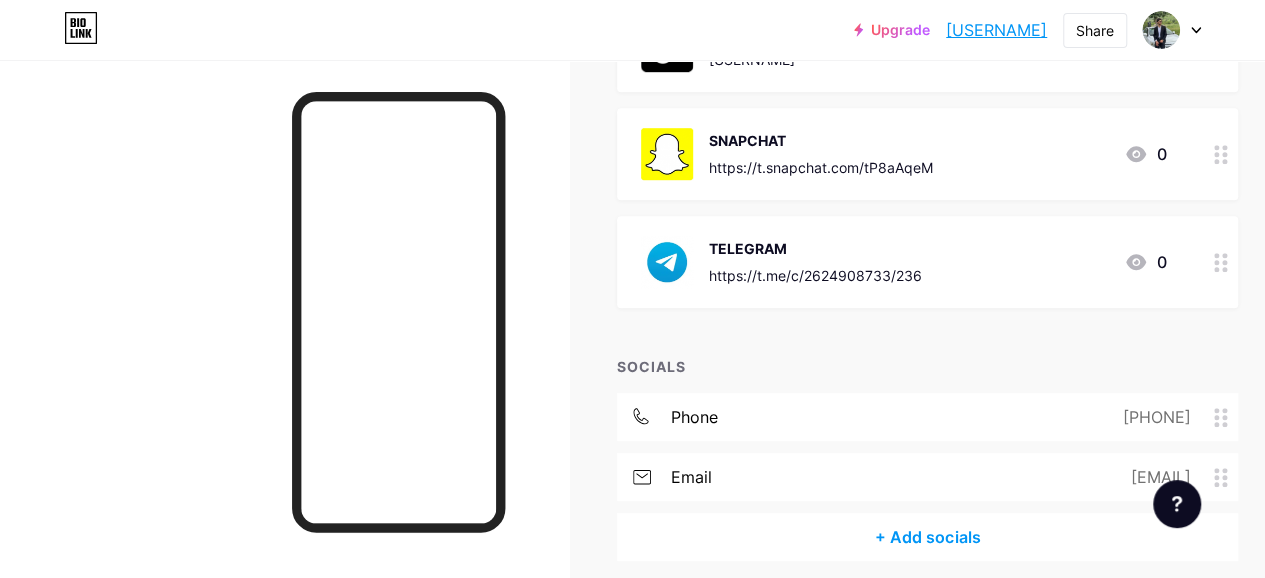 click 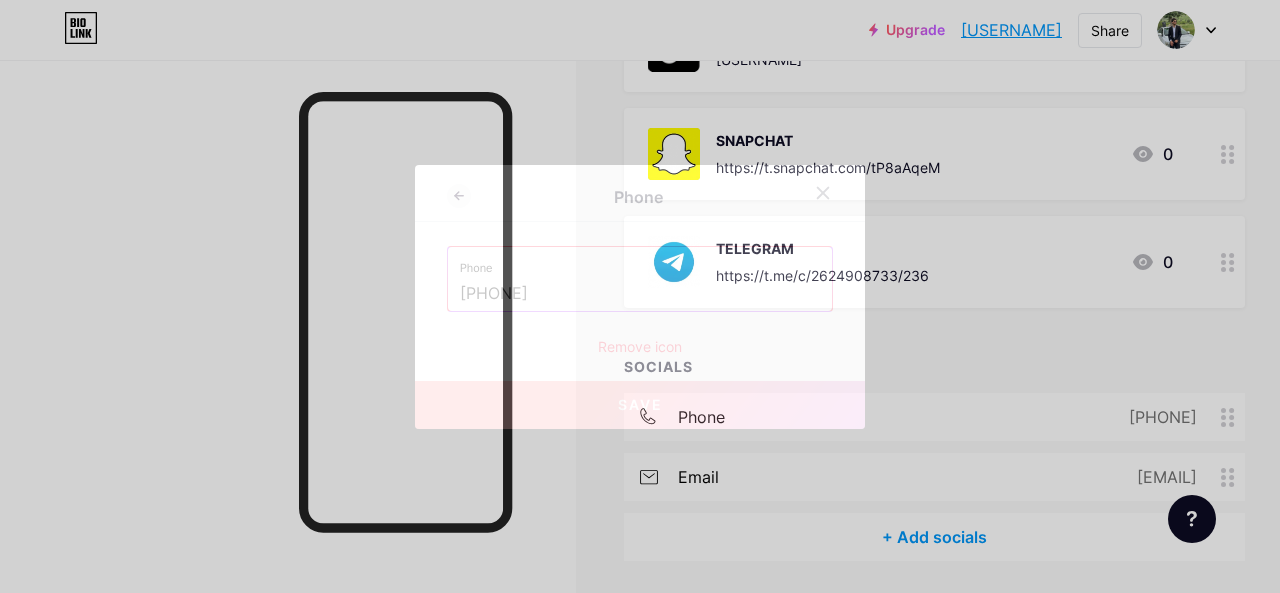 click on "+964 07517850595" at bounding box center [640, 294] 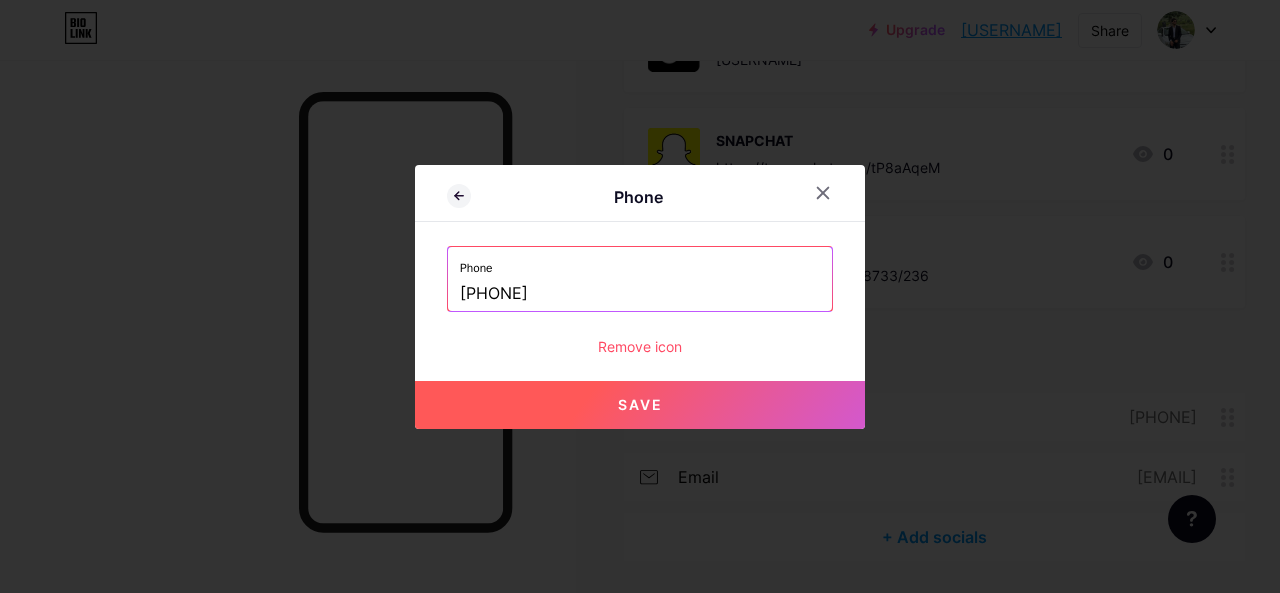 click on "Save" at bounding box center [640, 405] 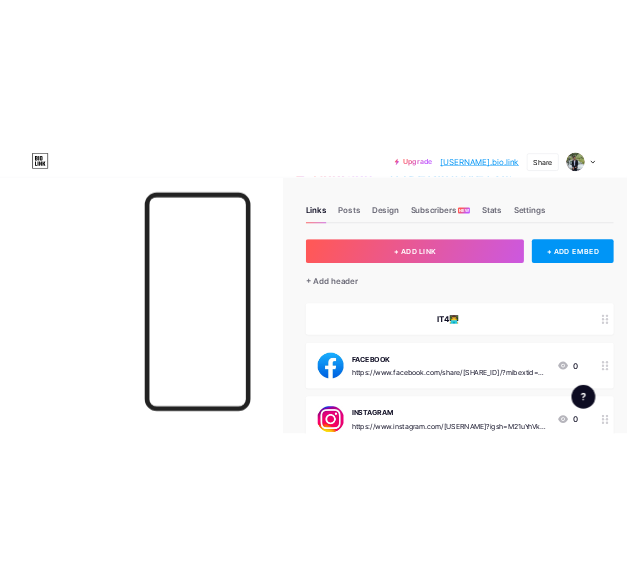 scroll, scrollTop: 0, scrollLeft: 0, axis: both 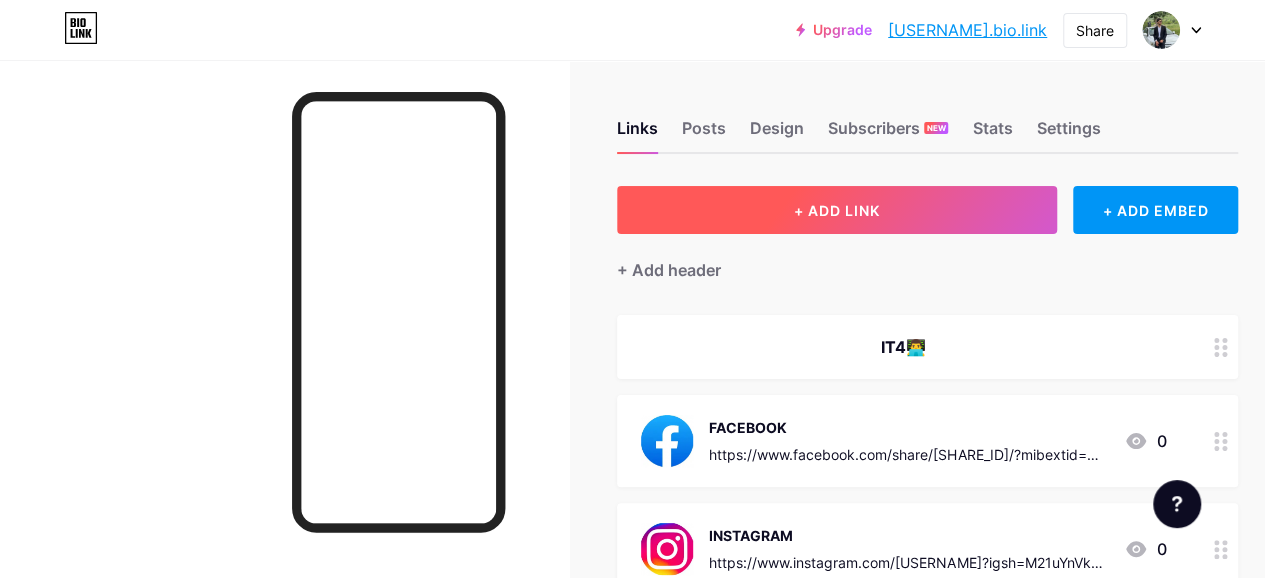click on "+ ADD LINK" at bounding box center (837, 210) 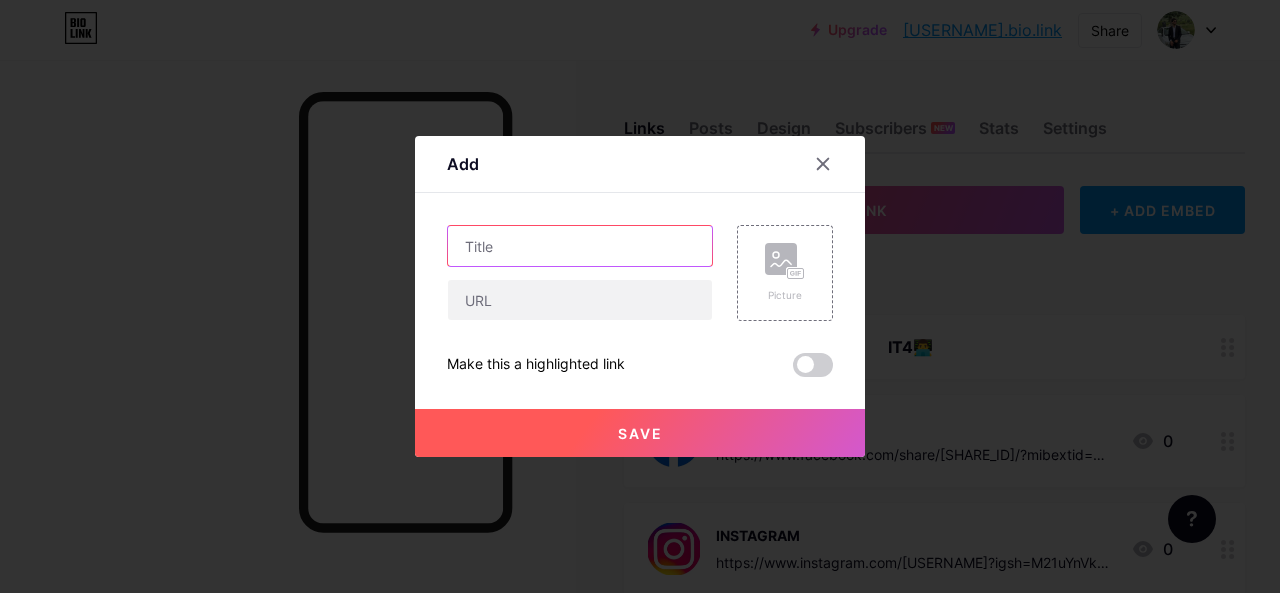 click at bounding box center [580, 246] 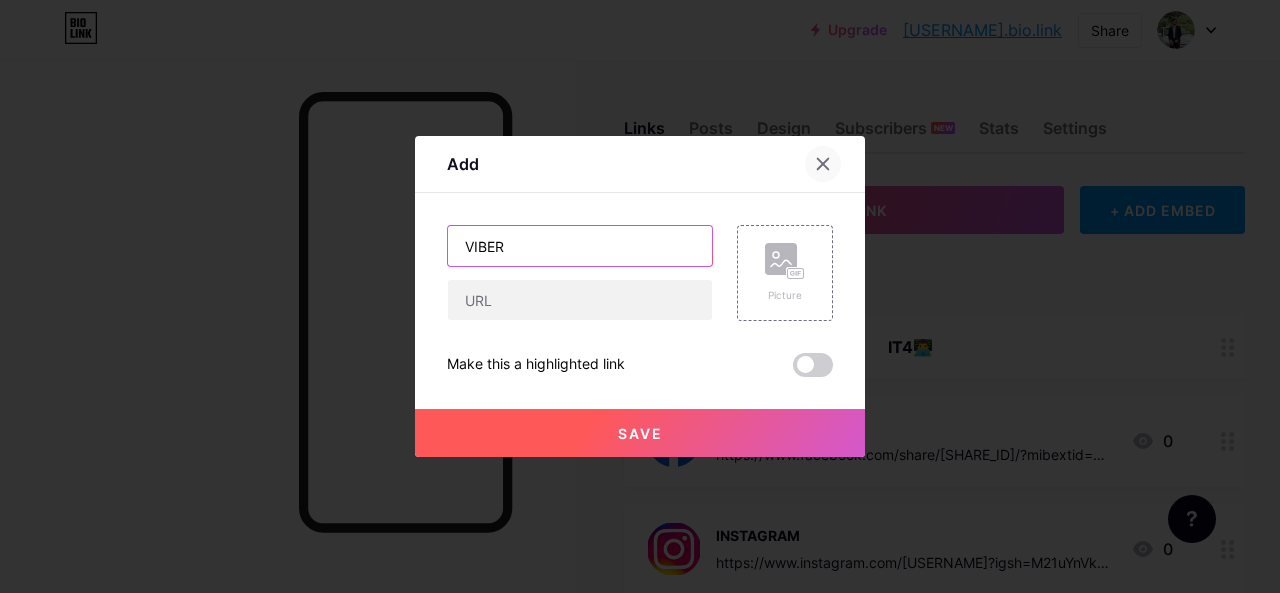 type on "VIBER" 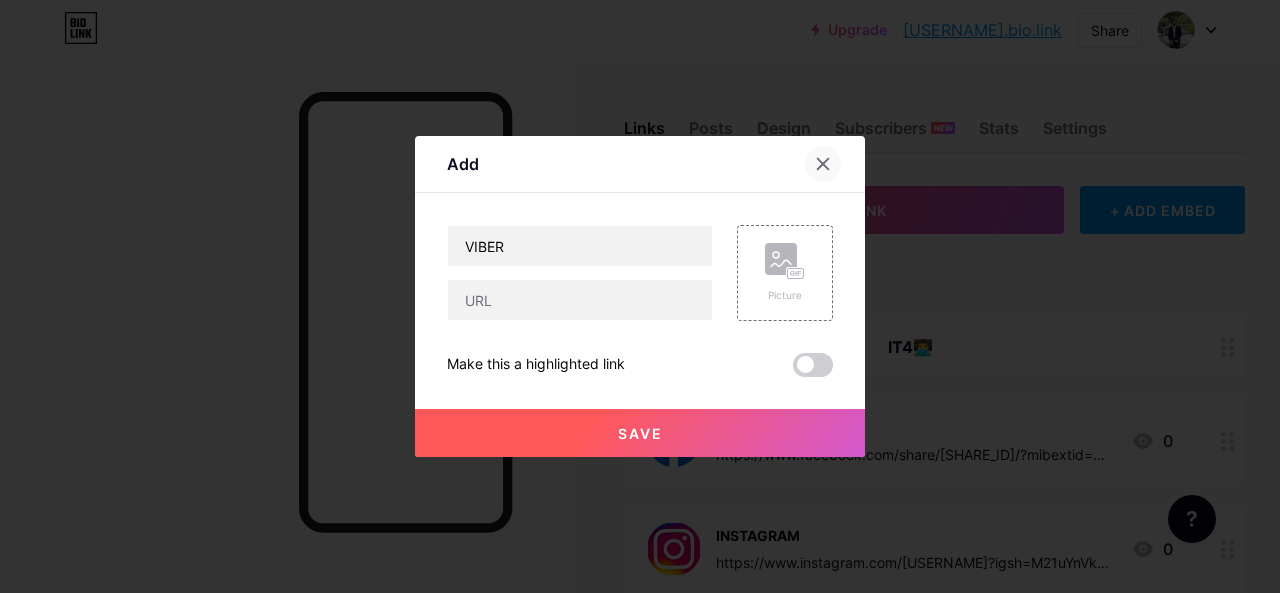 click 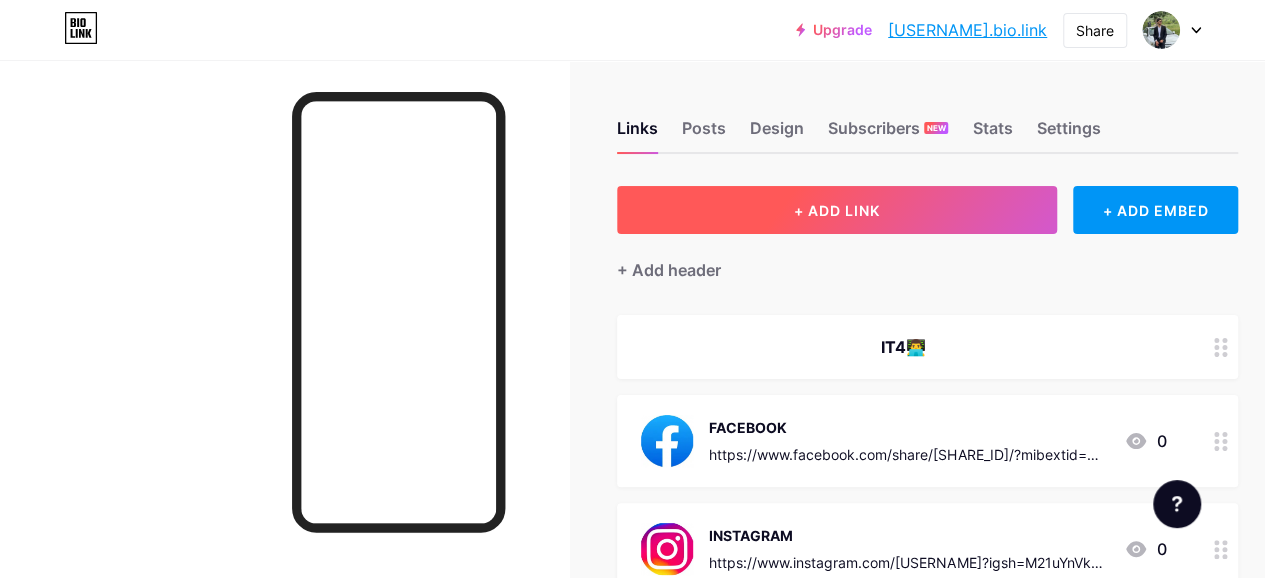 click on "+ ADD LINK" at bounding box center [837, 210] 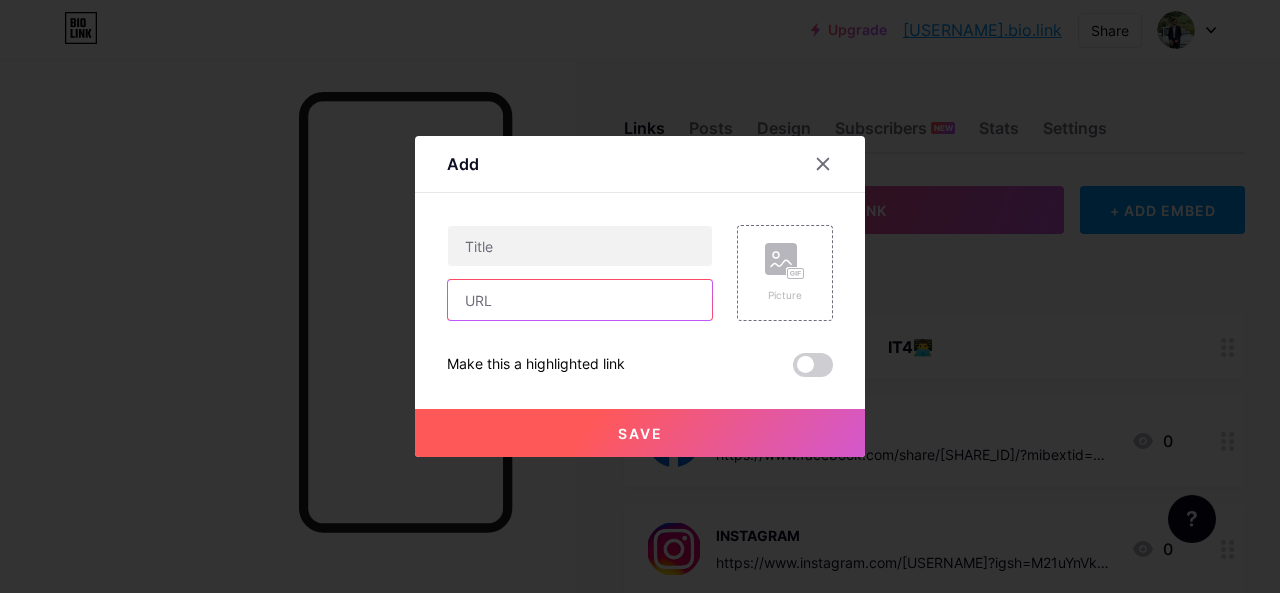 click at bounding box center [580, 300] 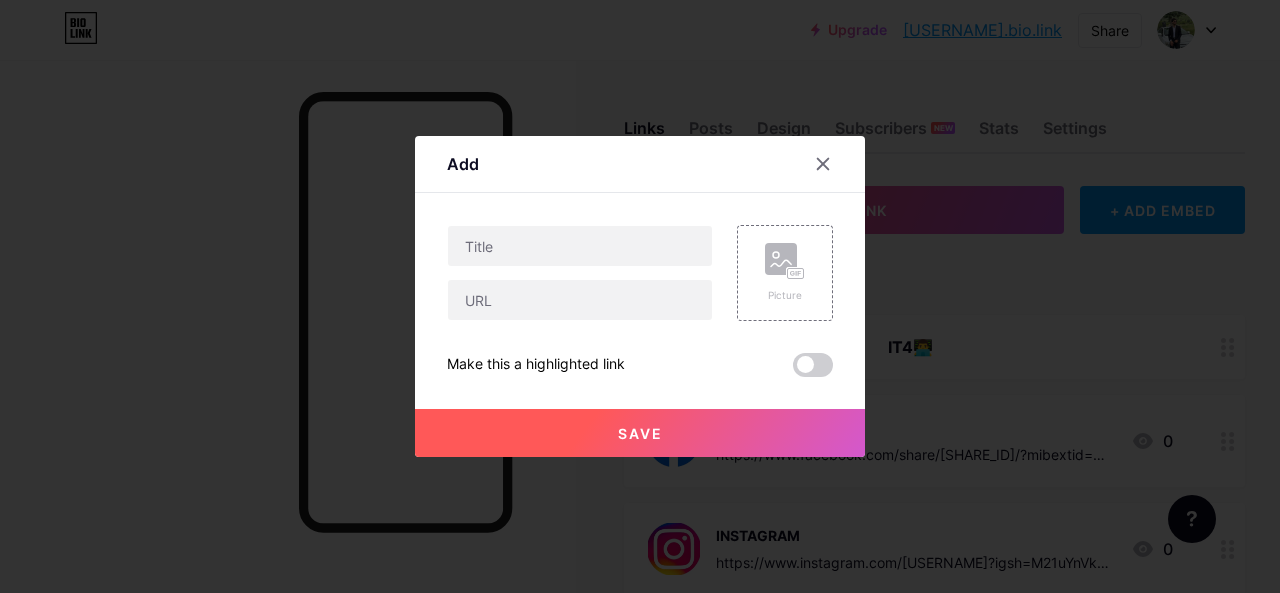 click at bounding box center (835, 164) 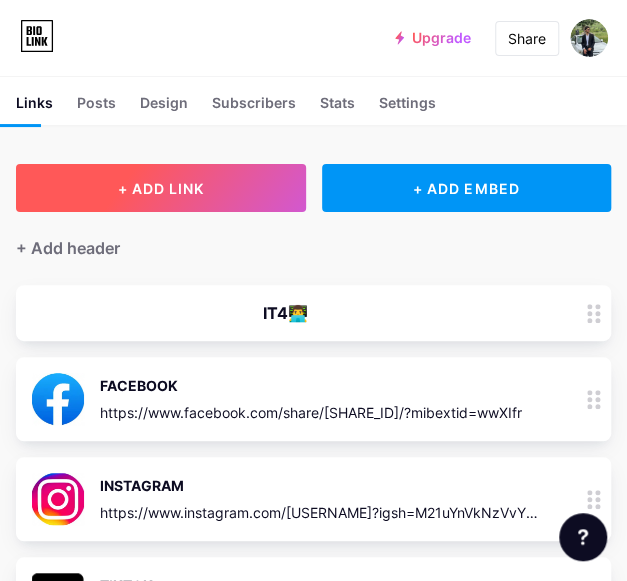 click on "+ ADD LINK" at bounding box center (161, 188) 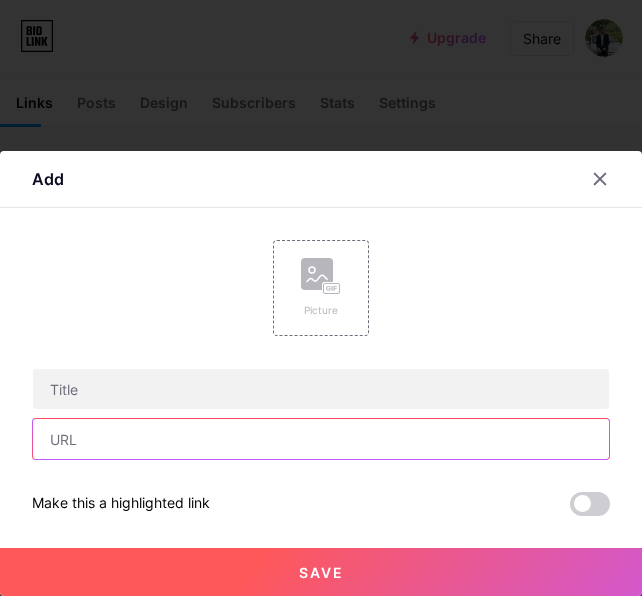 click at bounding box center (321, 439) 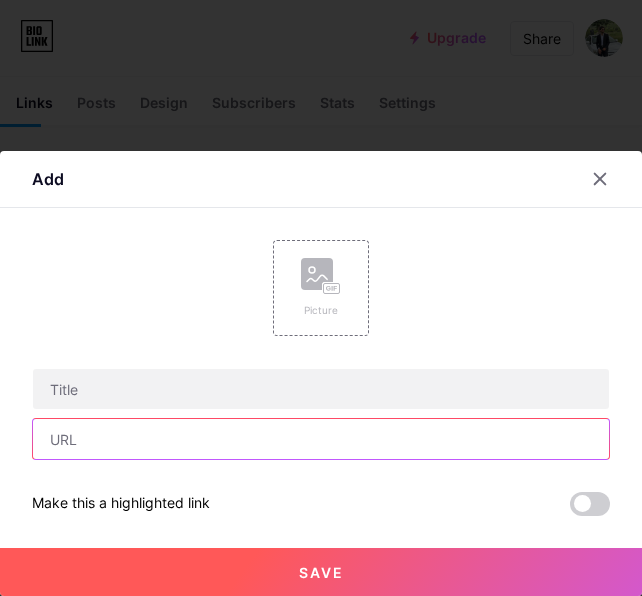 paste on "https://t.me/c/[GROUP_ID]/[MESSAGE_ID]" 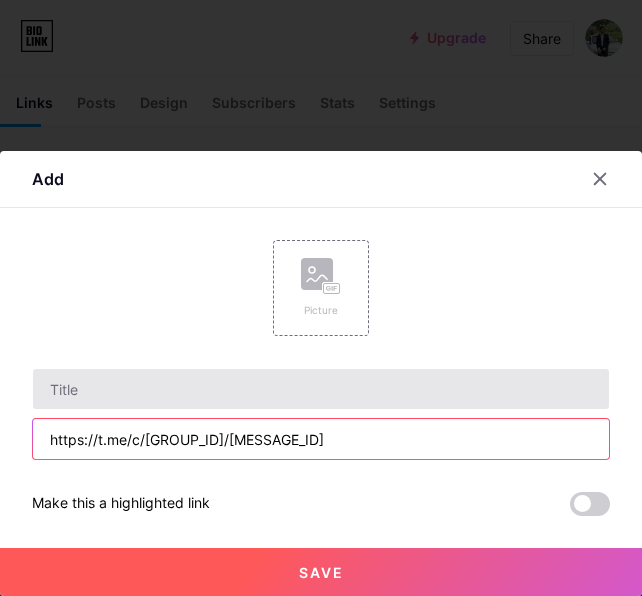 type on "https://t.me/c/[GROUP_ID]/[MESSAGE_ID]" 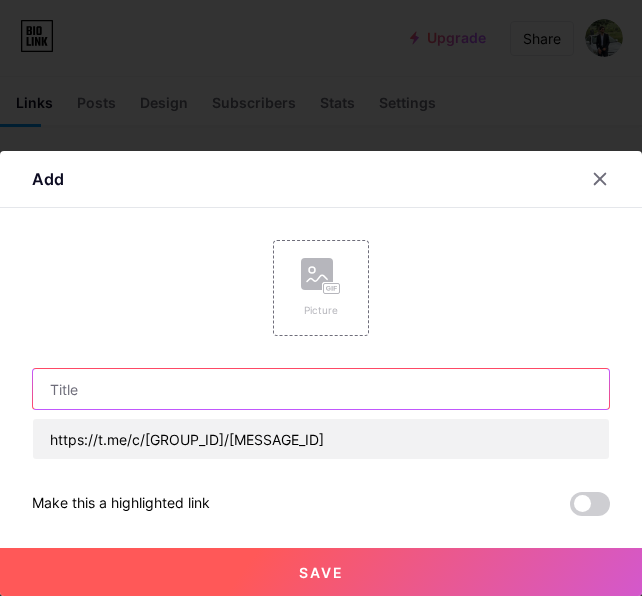 click at bounding box center (321, 389) 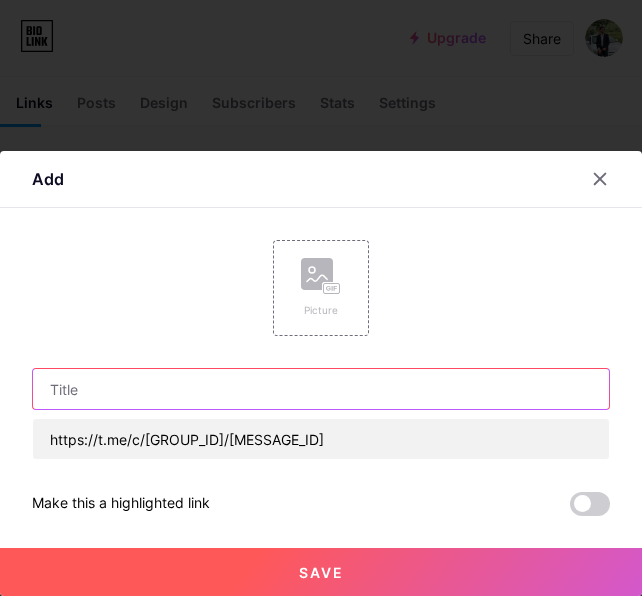 type on "w" 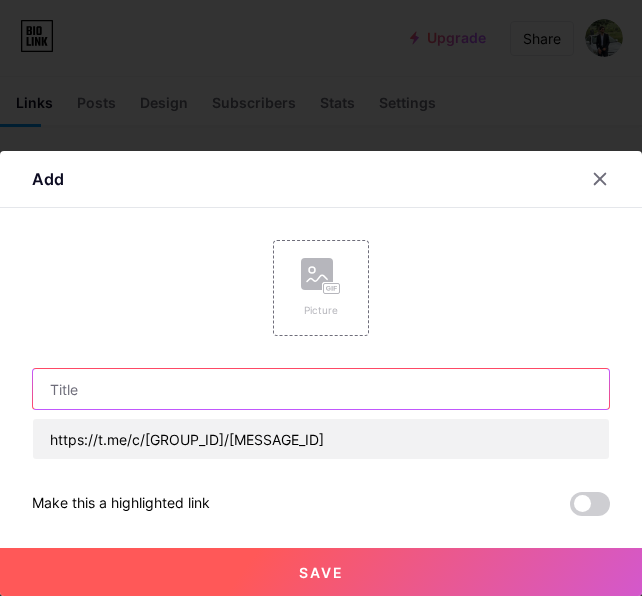 click at bounding box center (321, 389) 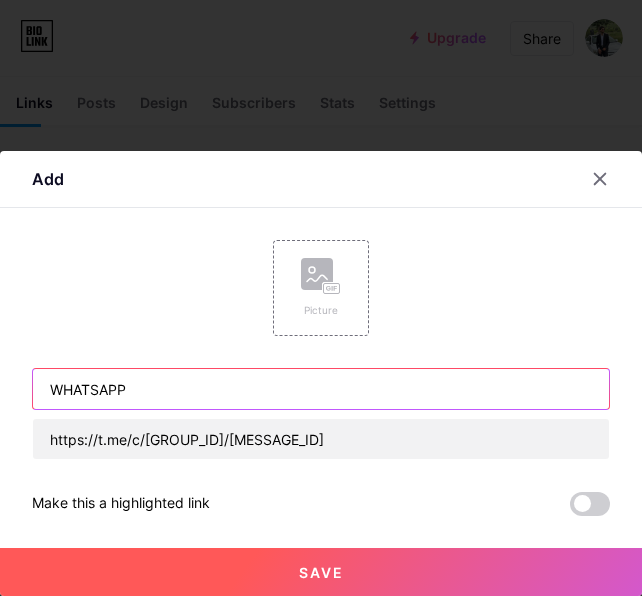 type on "WHATSAPP" 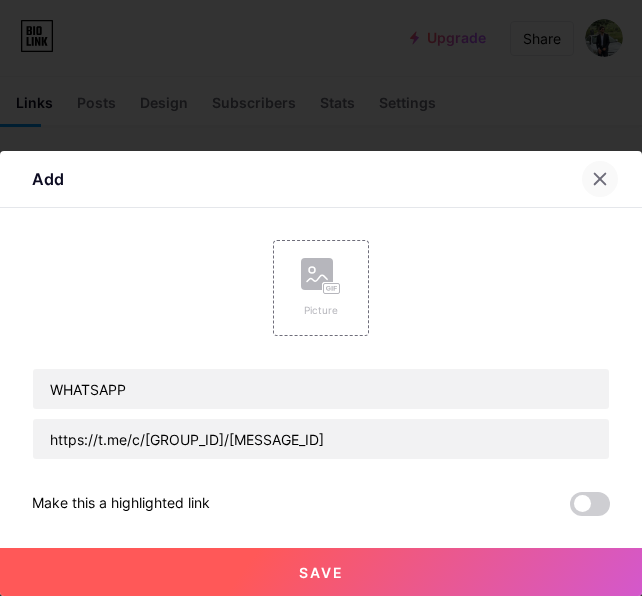 click 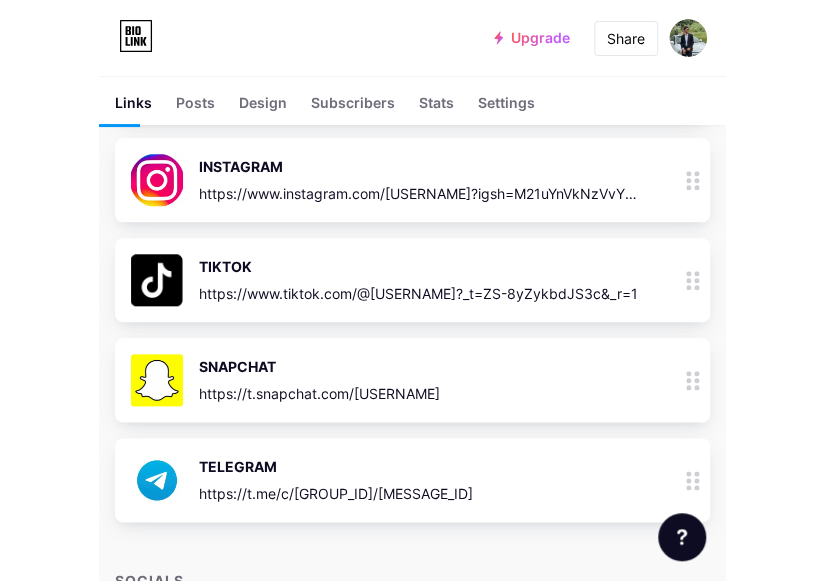 scroll, scrollTop: 335, scrollLeft: 0, axis: vertical 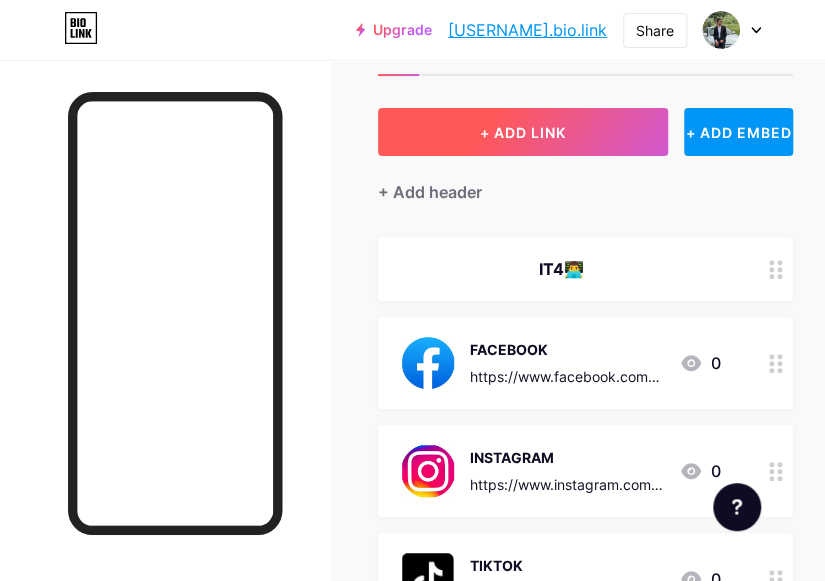 click on "+ ADD LINK" at bounding box center (523, 132) 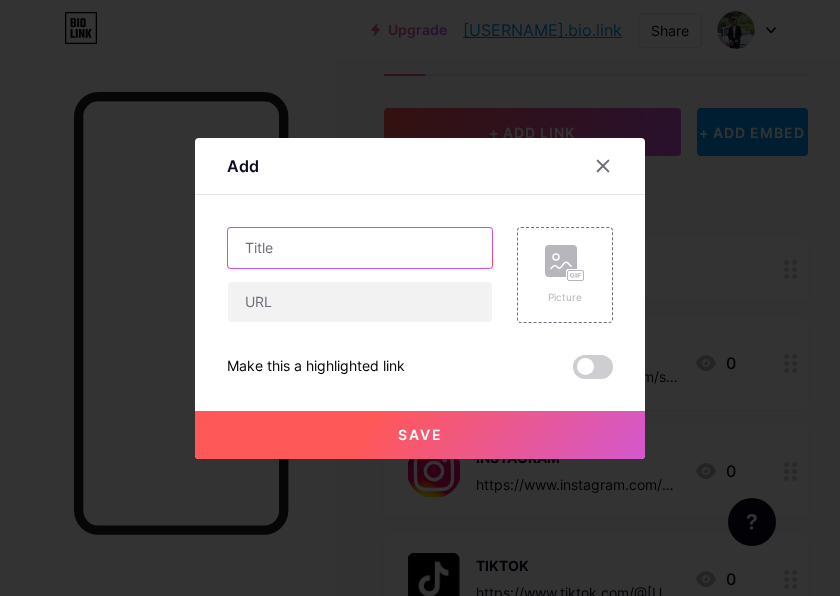 click at bounding box center (360, 248) 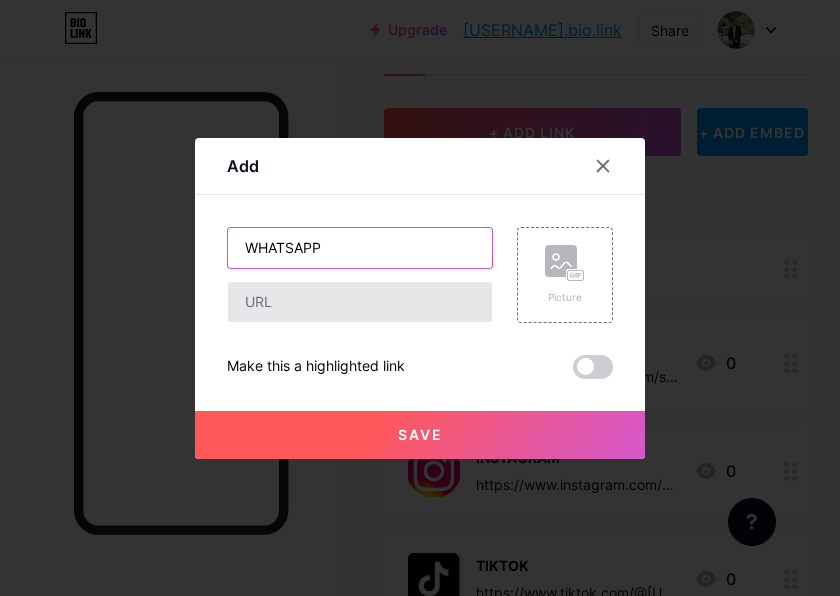 type on "WHATSAPP" 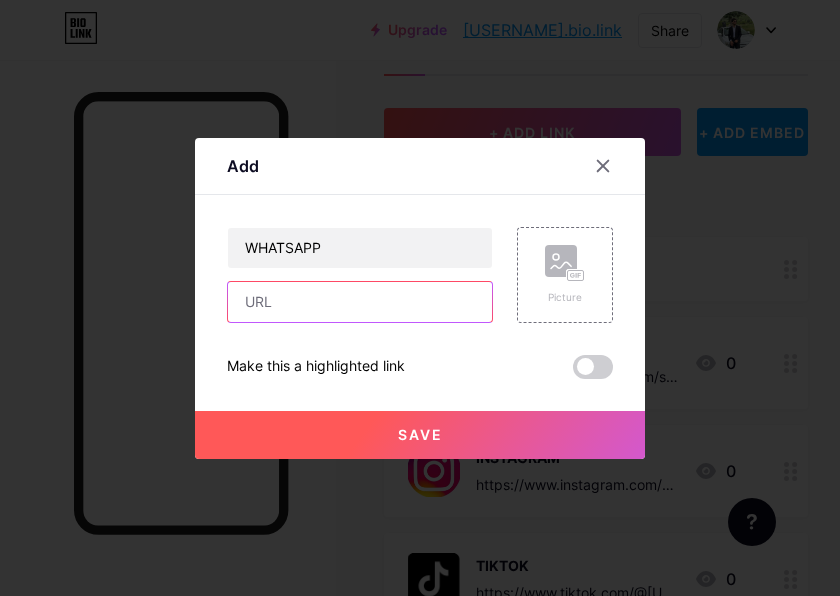 click at bounding box center (360, 302) 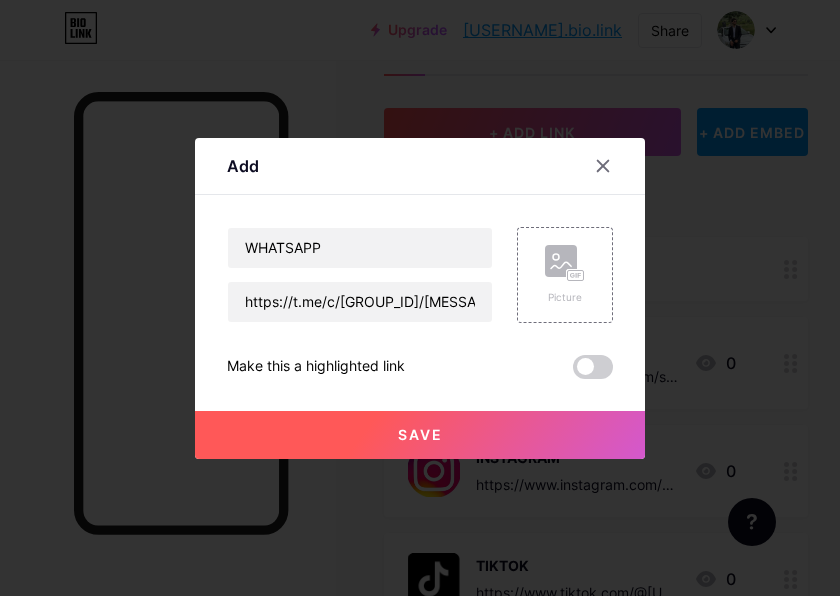 click on "Save" at bounding box center (420, 435) 